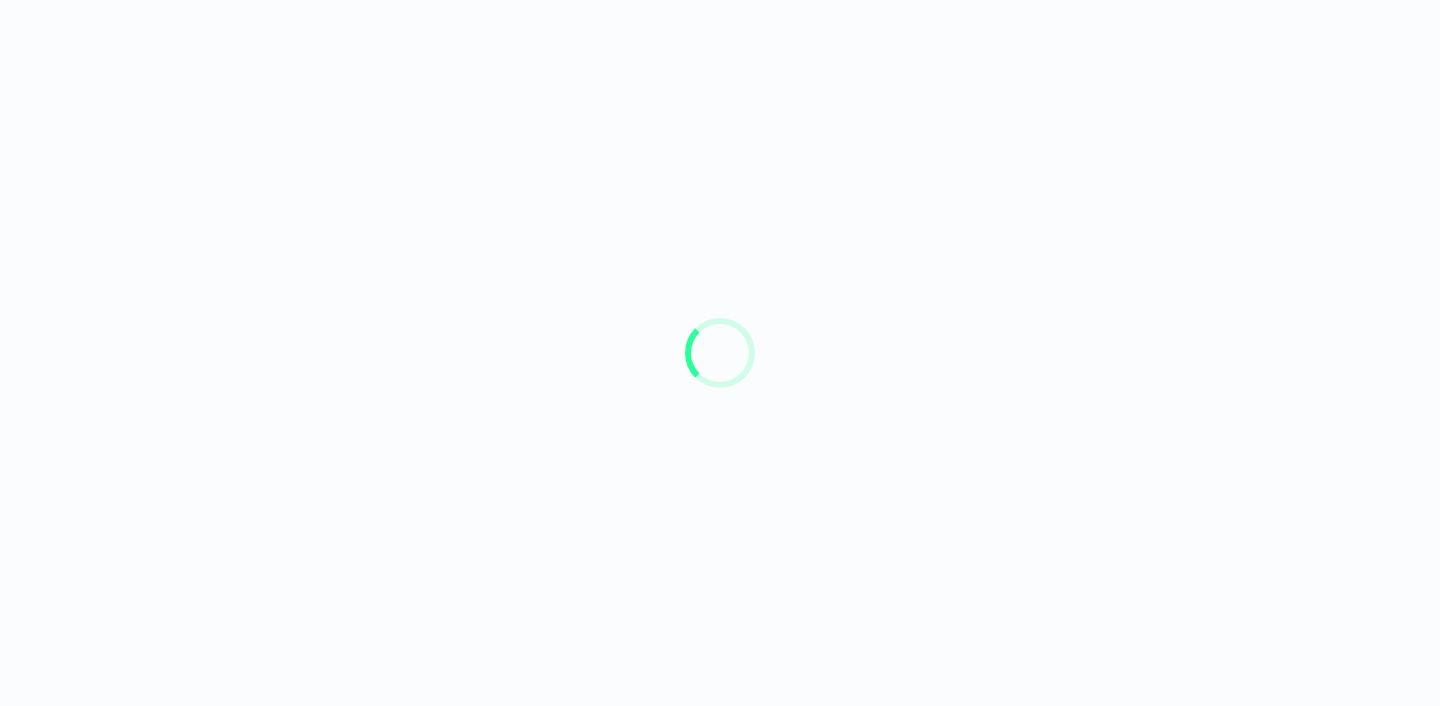 scroll, scrollTop: 0, scrollLeft: 0, axis: both 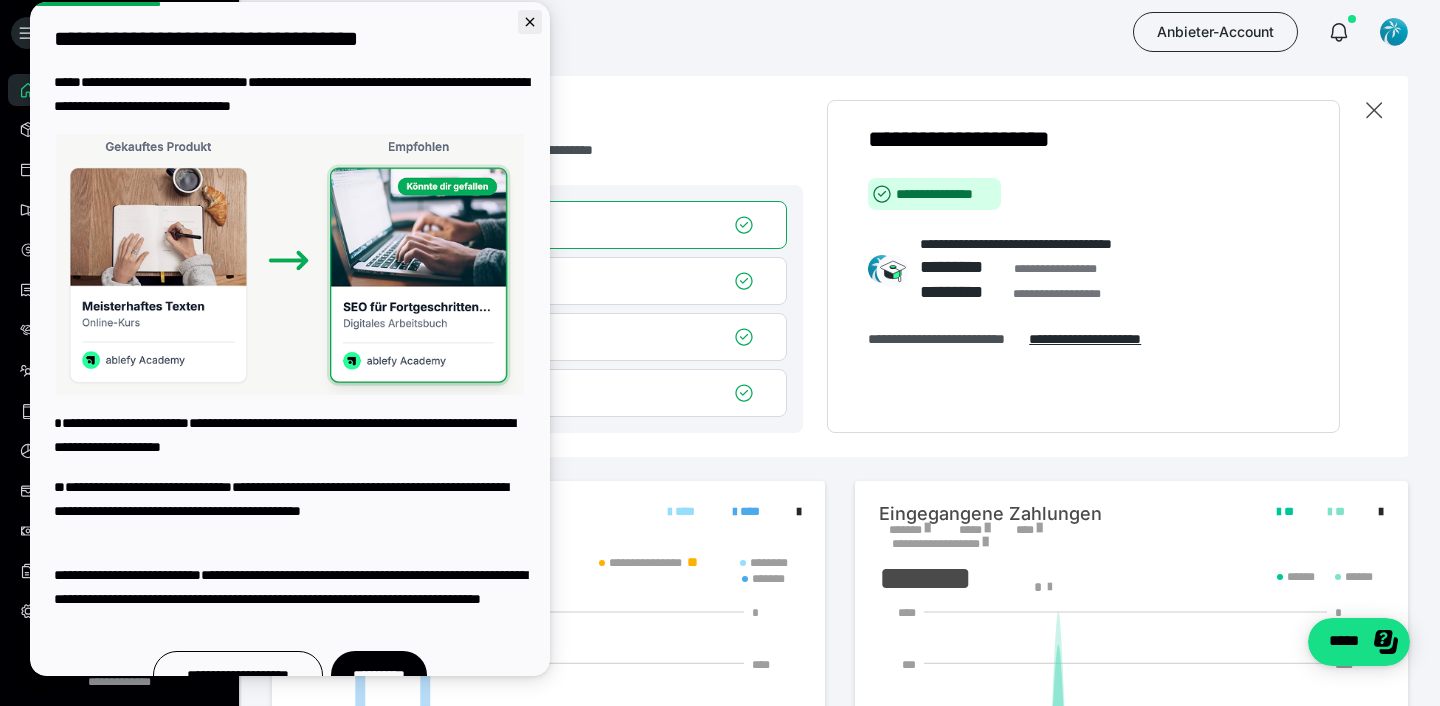 click 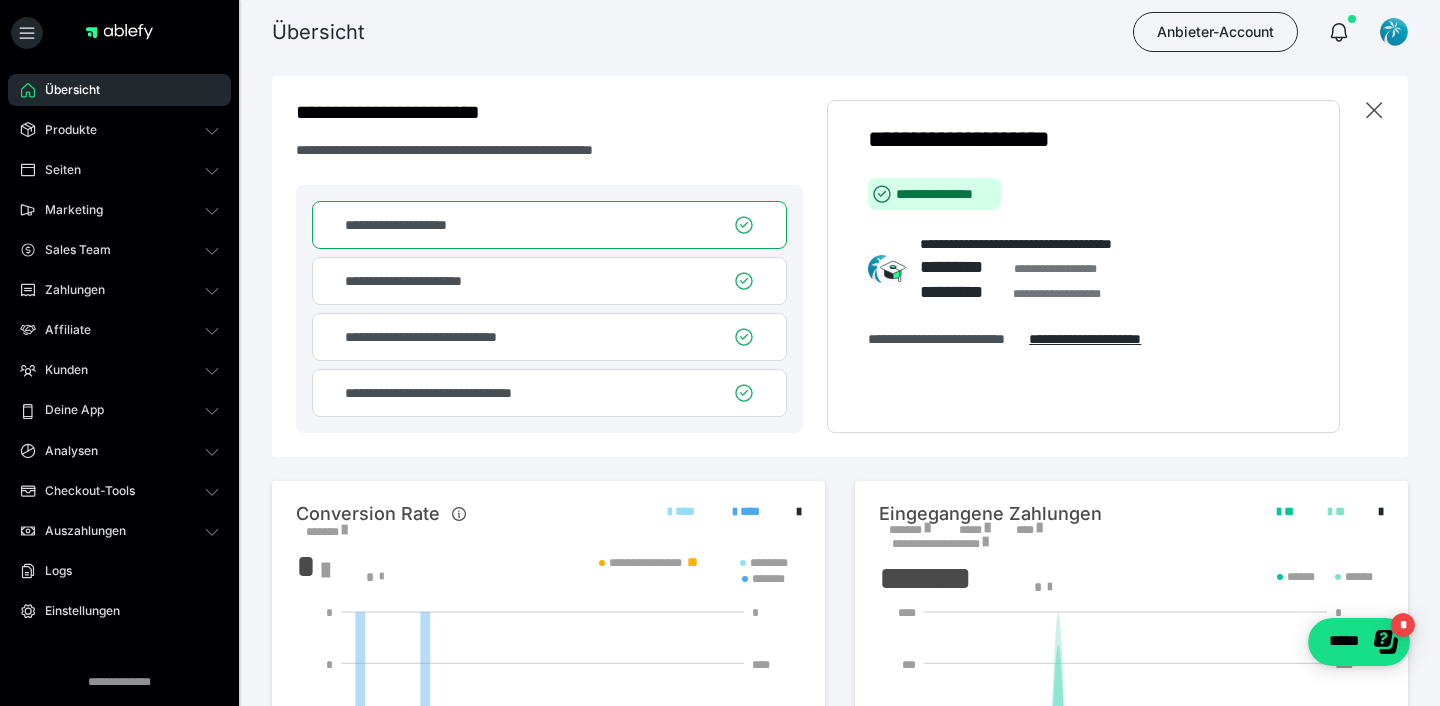 scroll, scrollTop: 0, scrollLeft: 0, axis: both 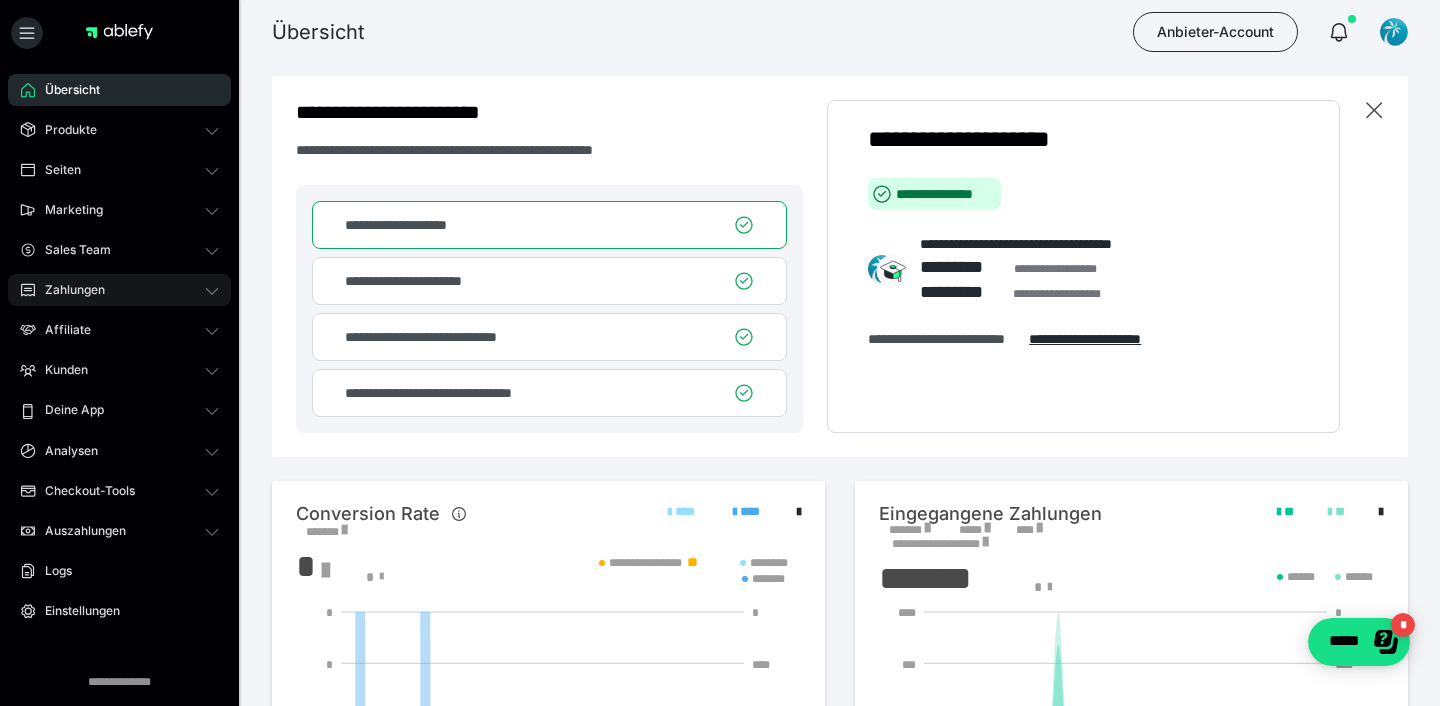click on "Zahlungen" at bounding box center [119, 290] 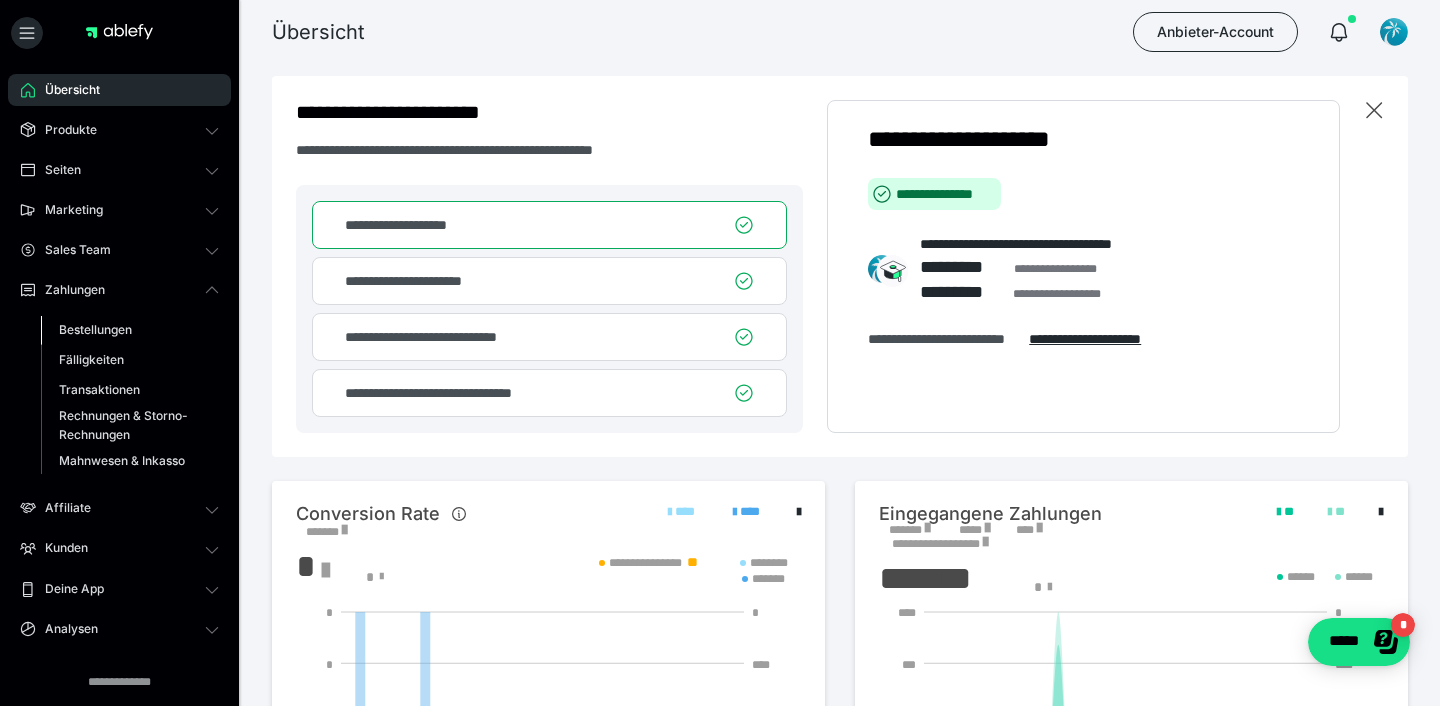 click on "Bestellungen" at bounding box center (95, 329) 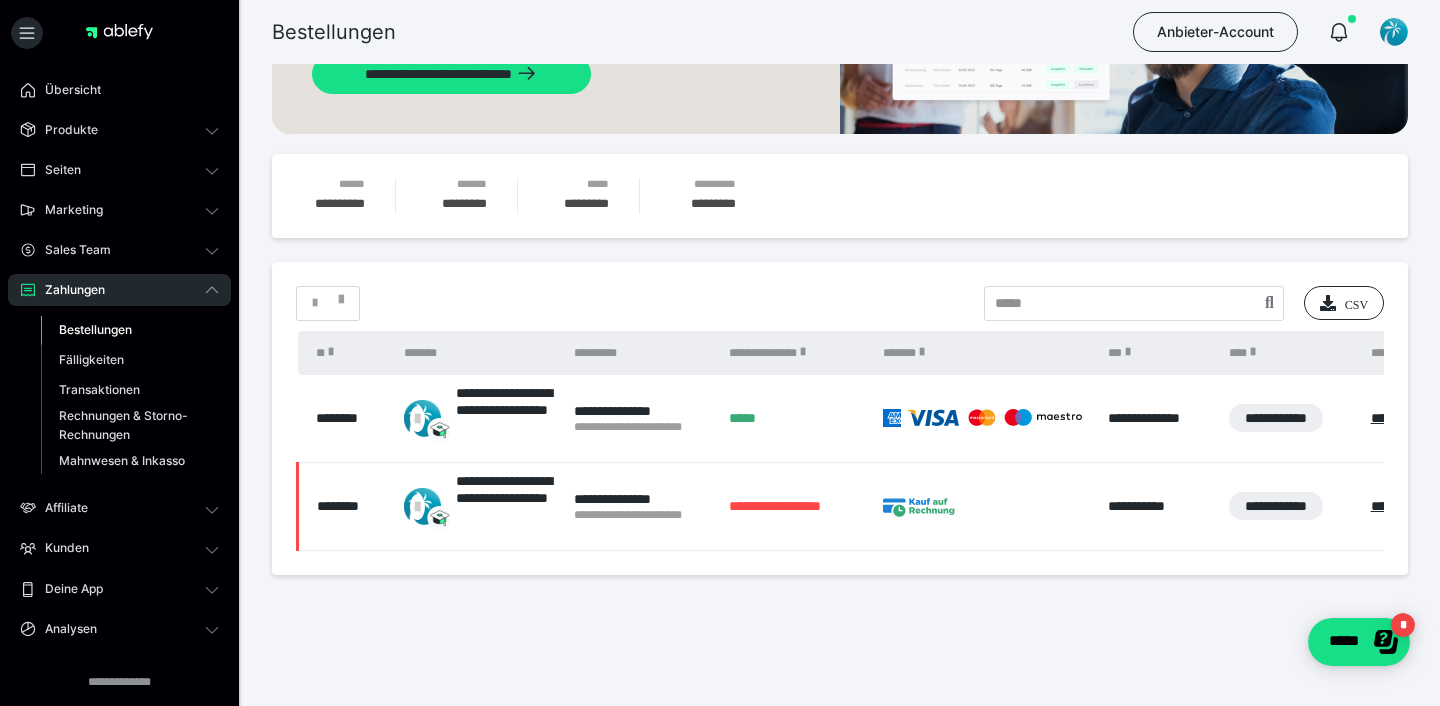 scroll, scrollTop: 0, scrollLeft: 0, axis: both 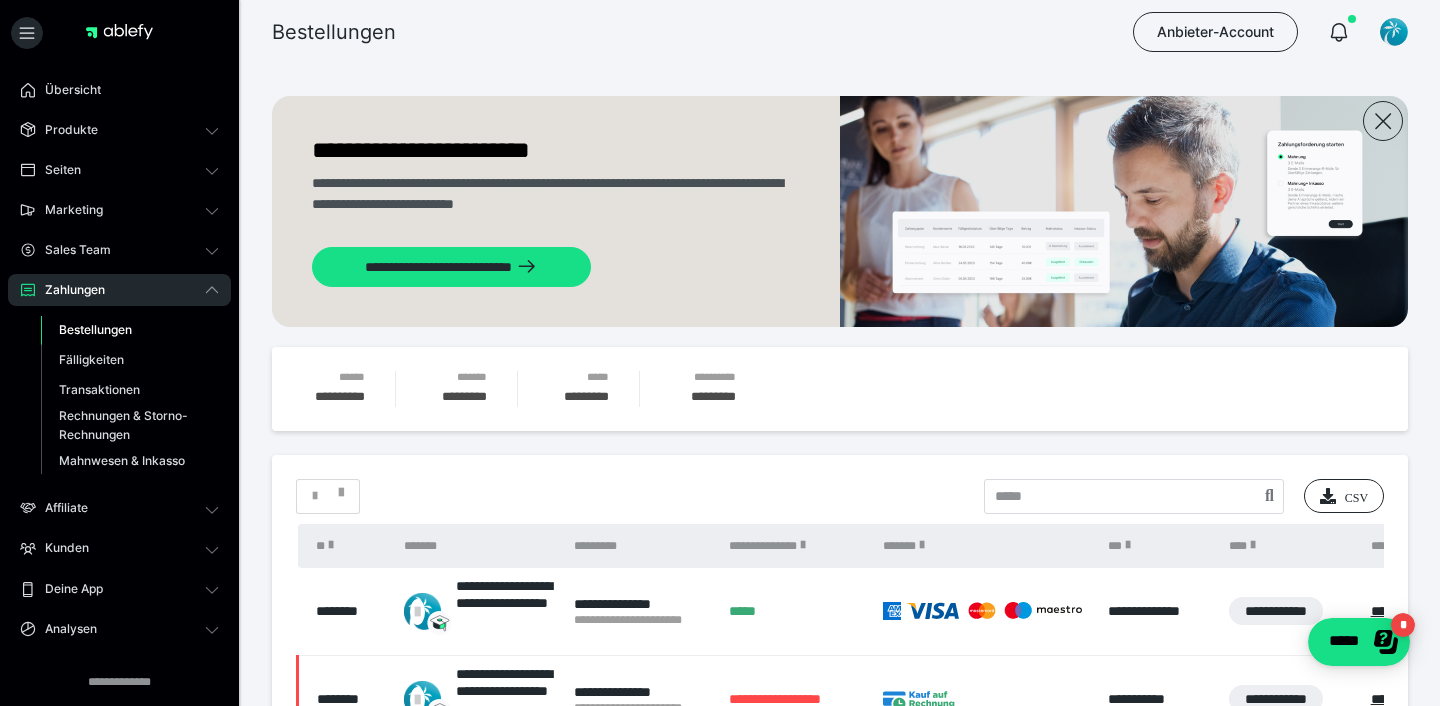 click on "**********" at bounding box center (840, 479) 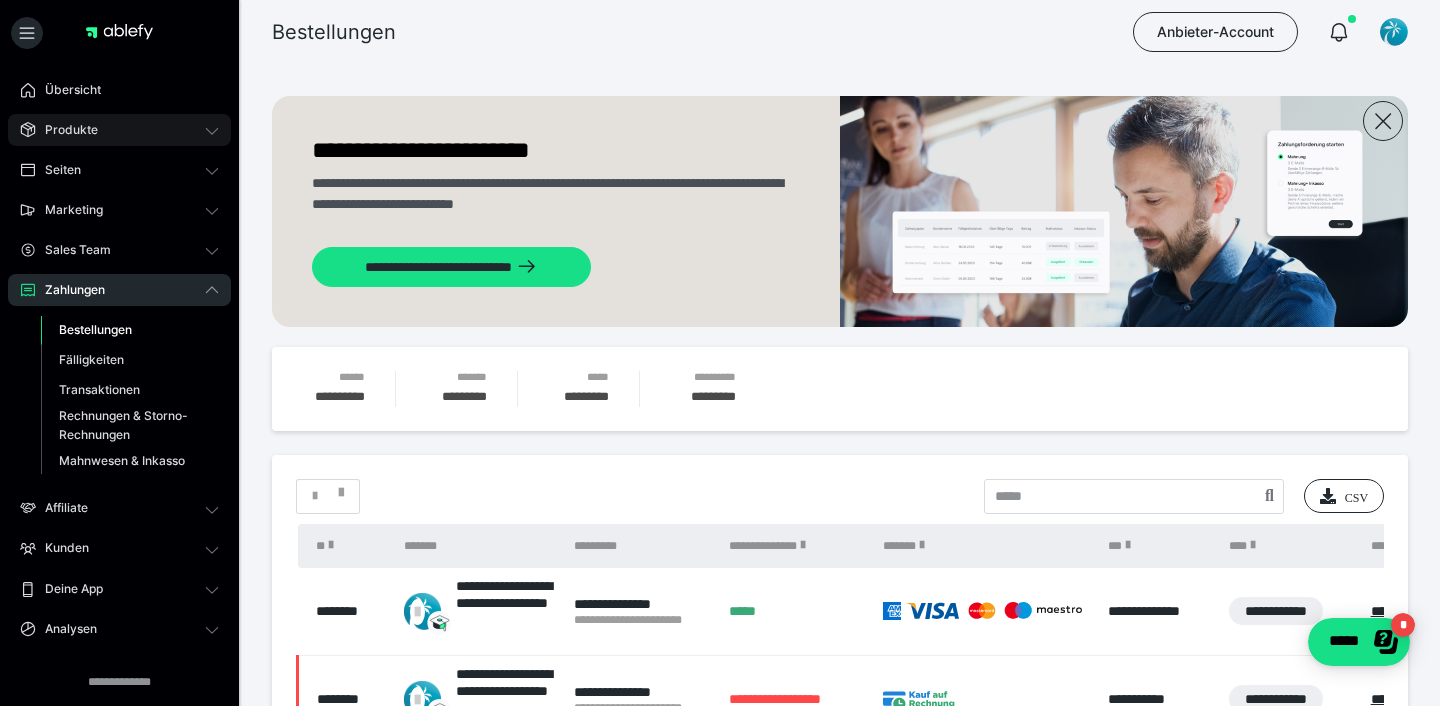 click on "Produkte" at bounding box center (119, 130) 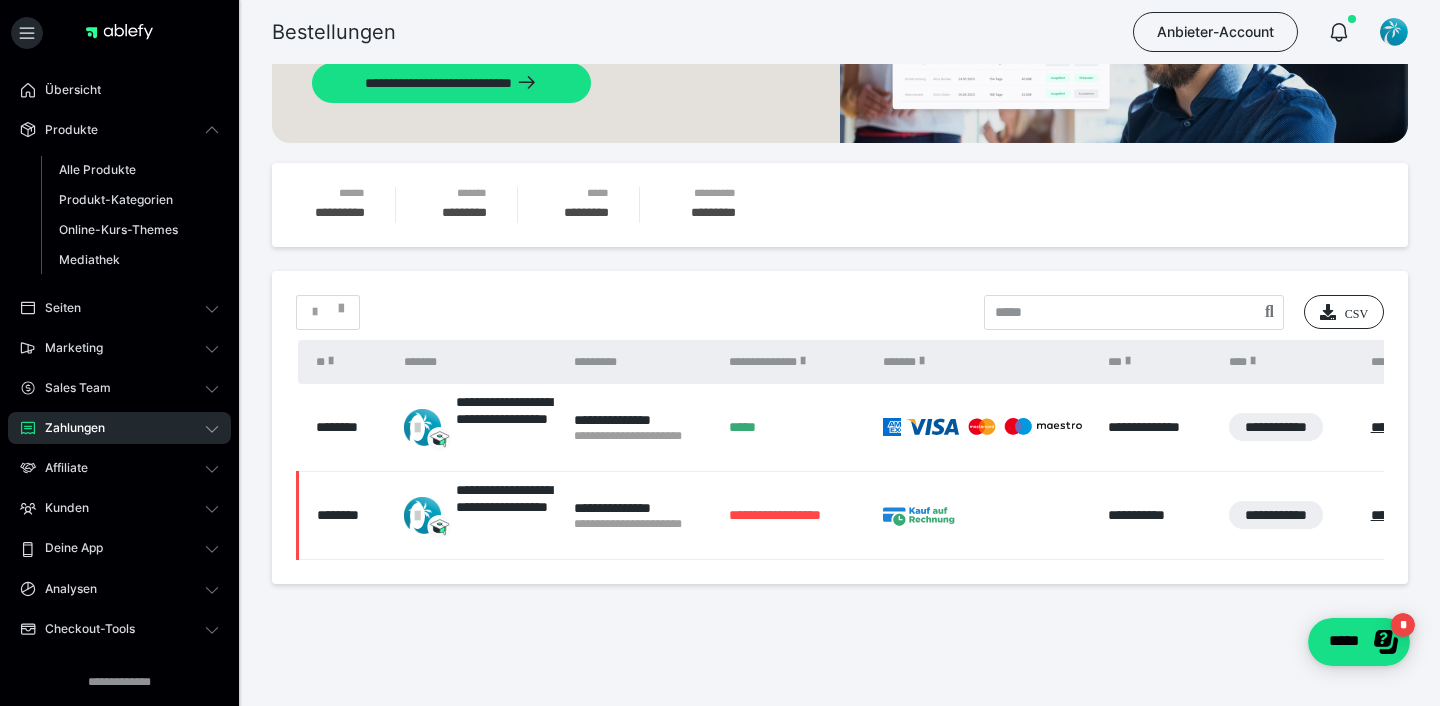 scroll, scrollTop: 0, scrollLeft: 0, axis: both 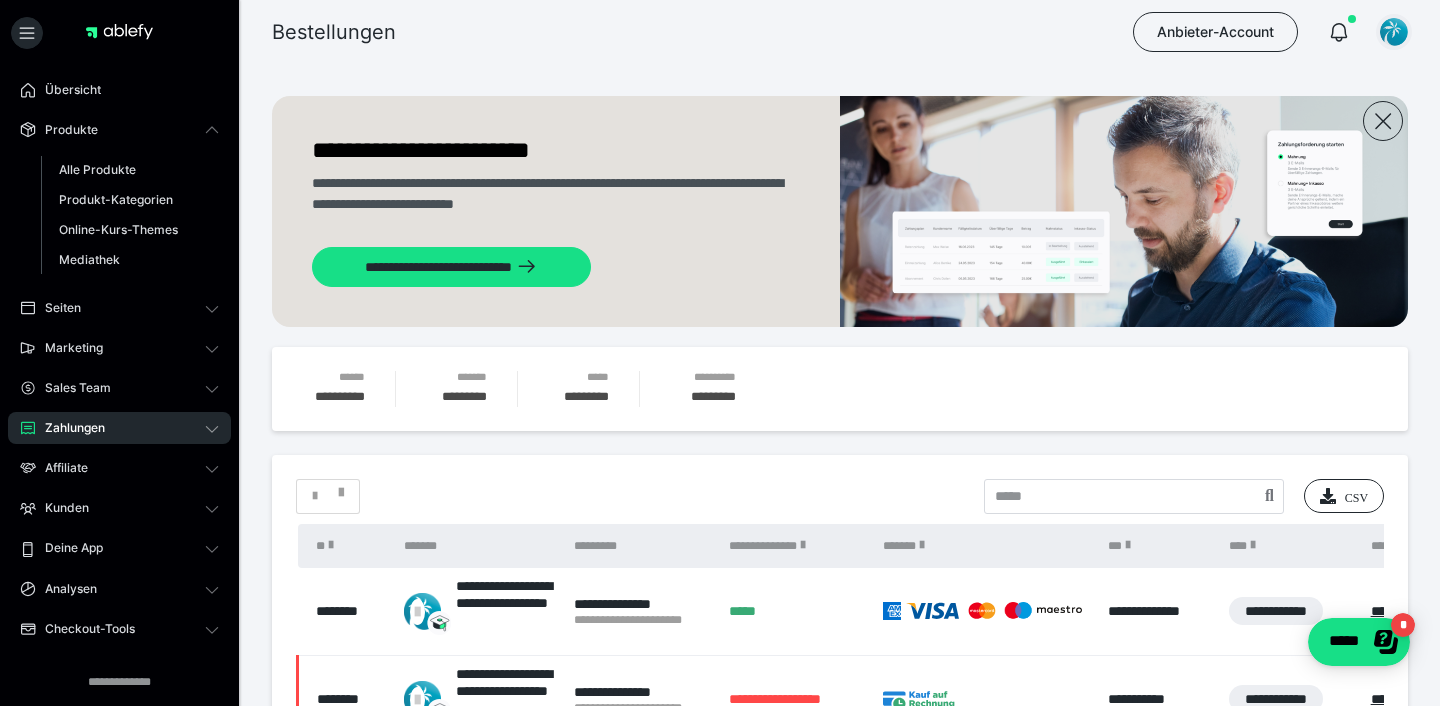 click at bounding box center (1394, 32) 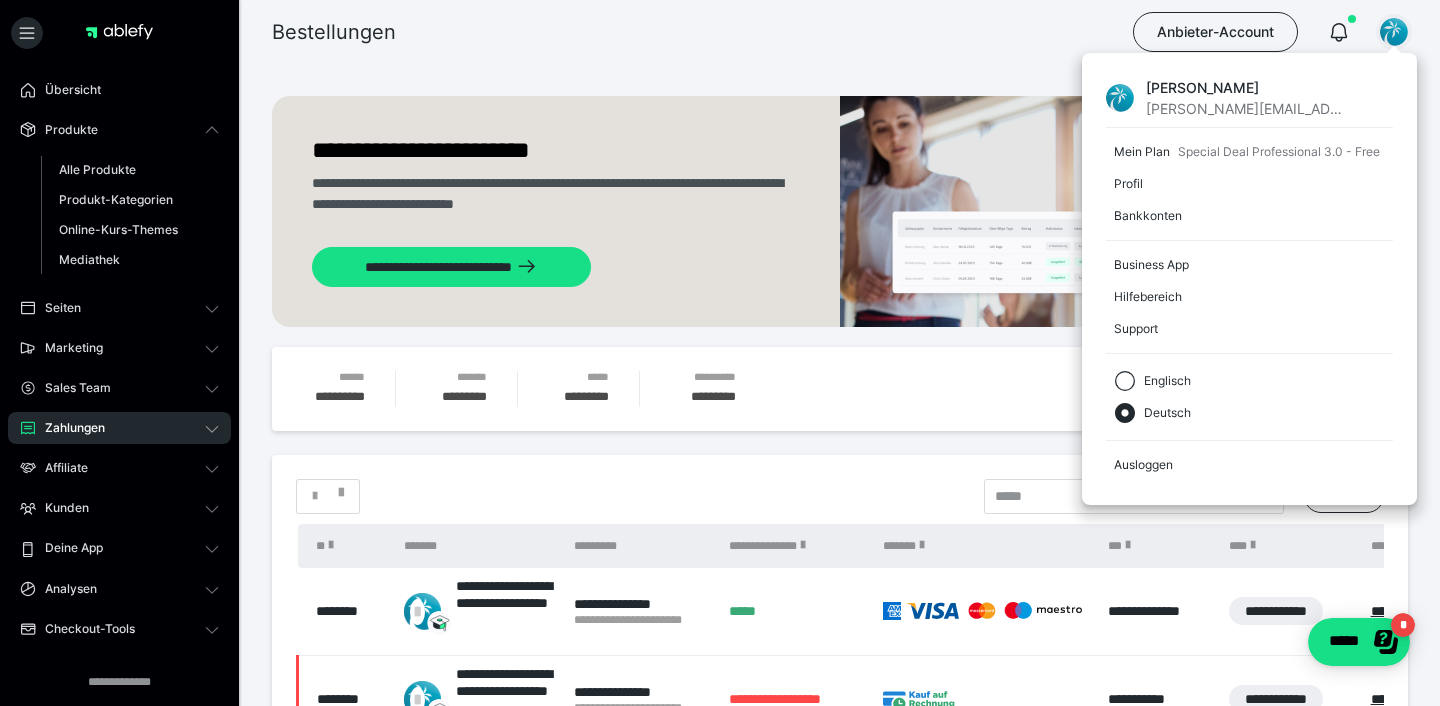 click at bounding box center [1394, 32] 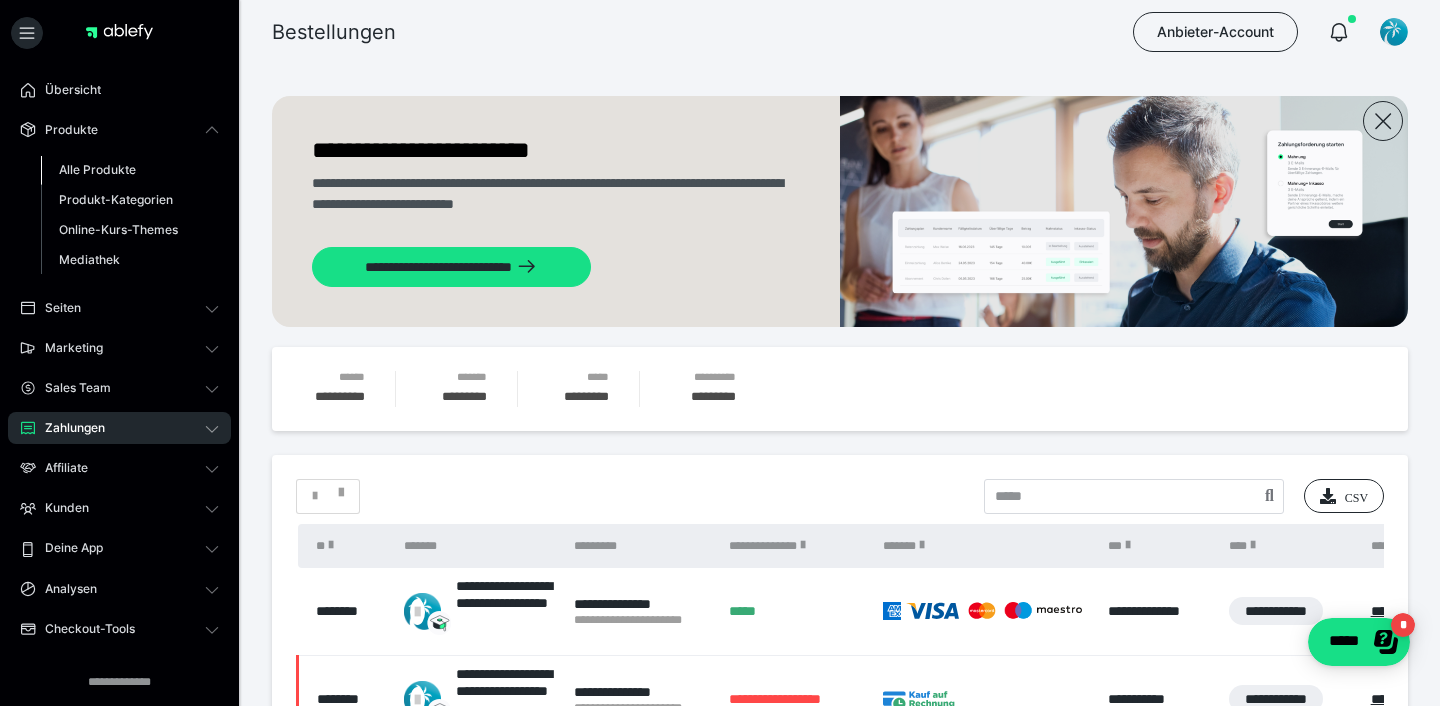 click on "Alle Produkte" at bounding box center (97, 169) 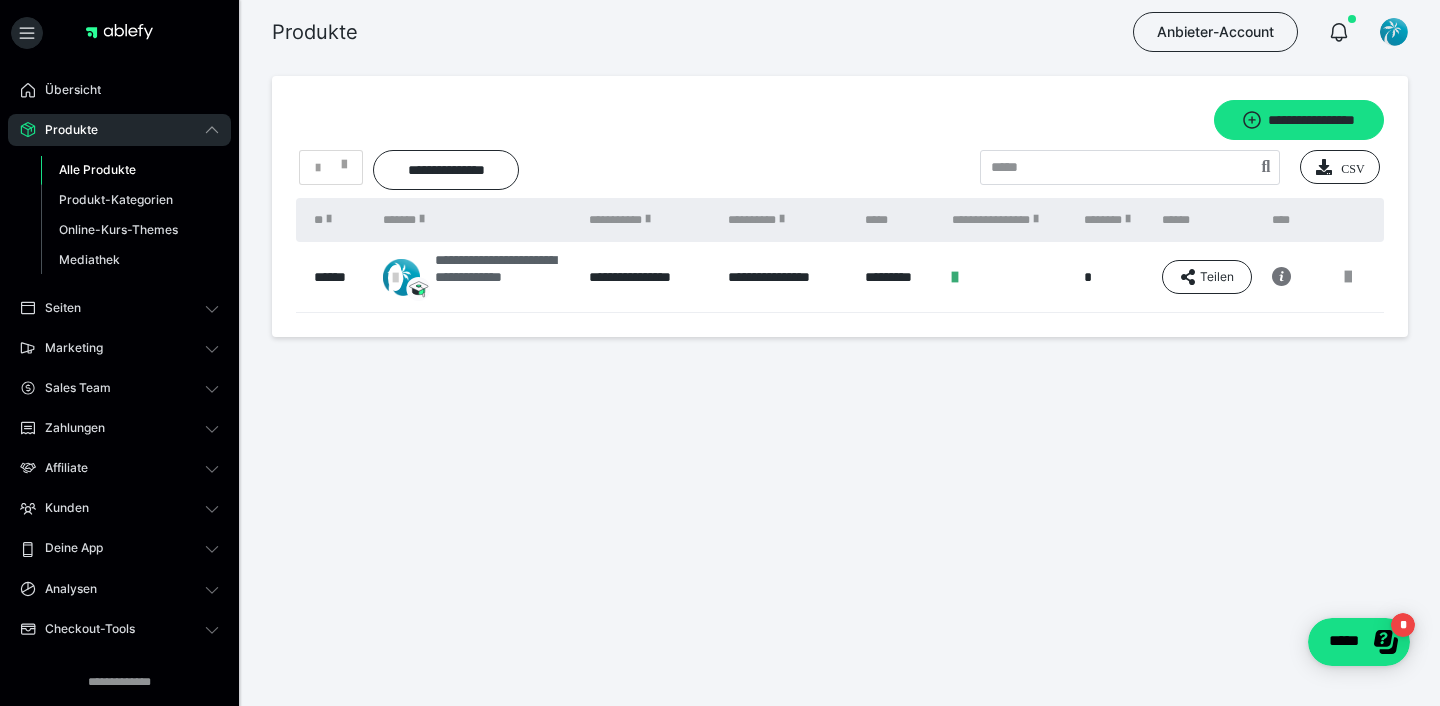 click on "**********" at bounding box center [502, 277] 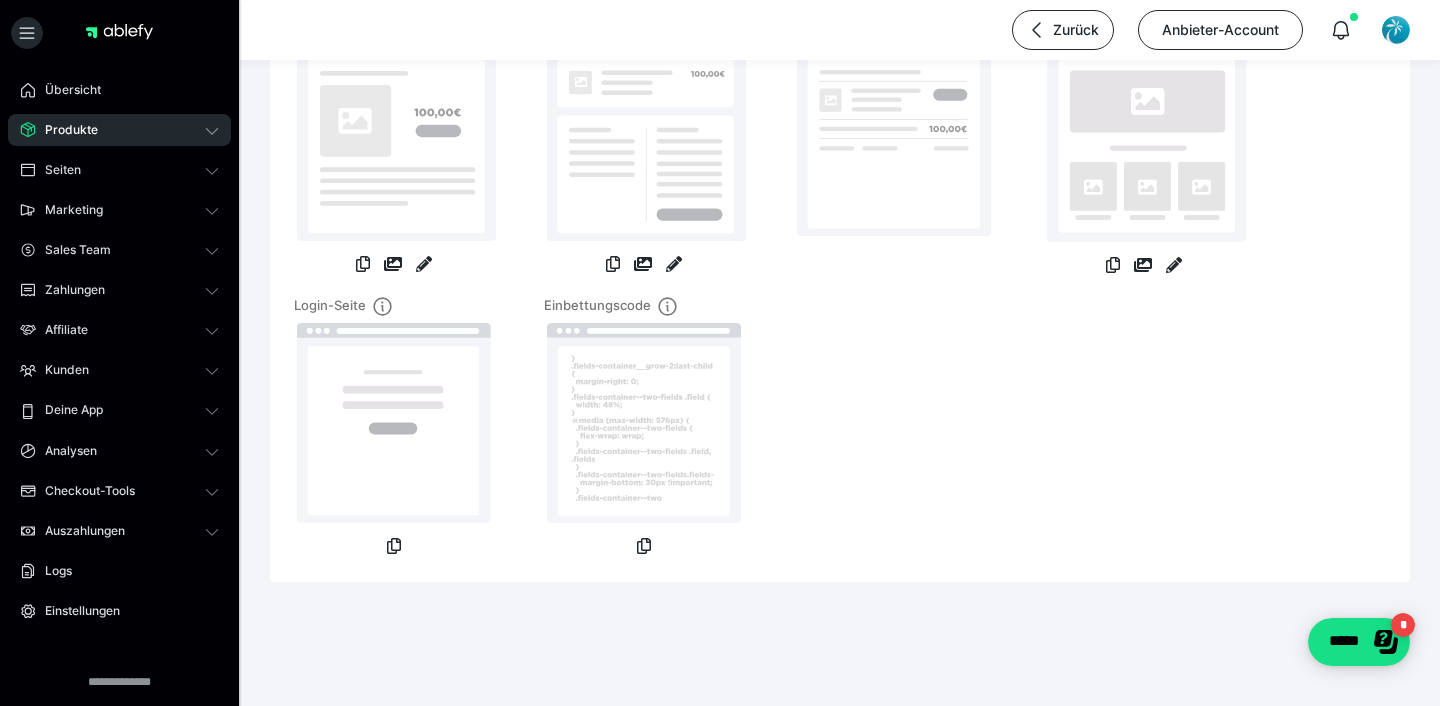 scroll, scrollTop: 0, scrollLeft: 0, axis: both 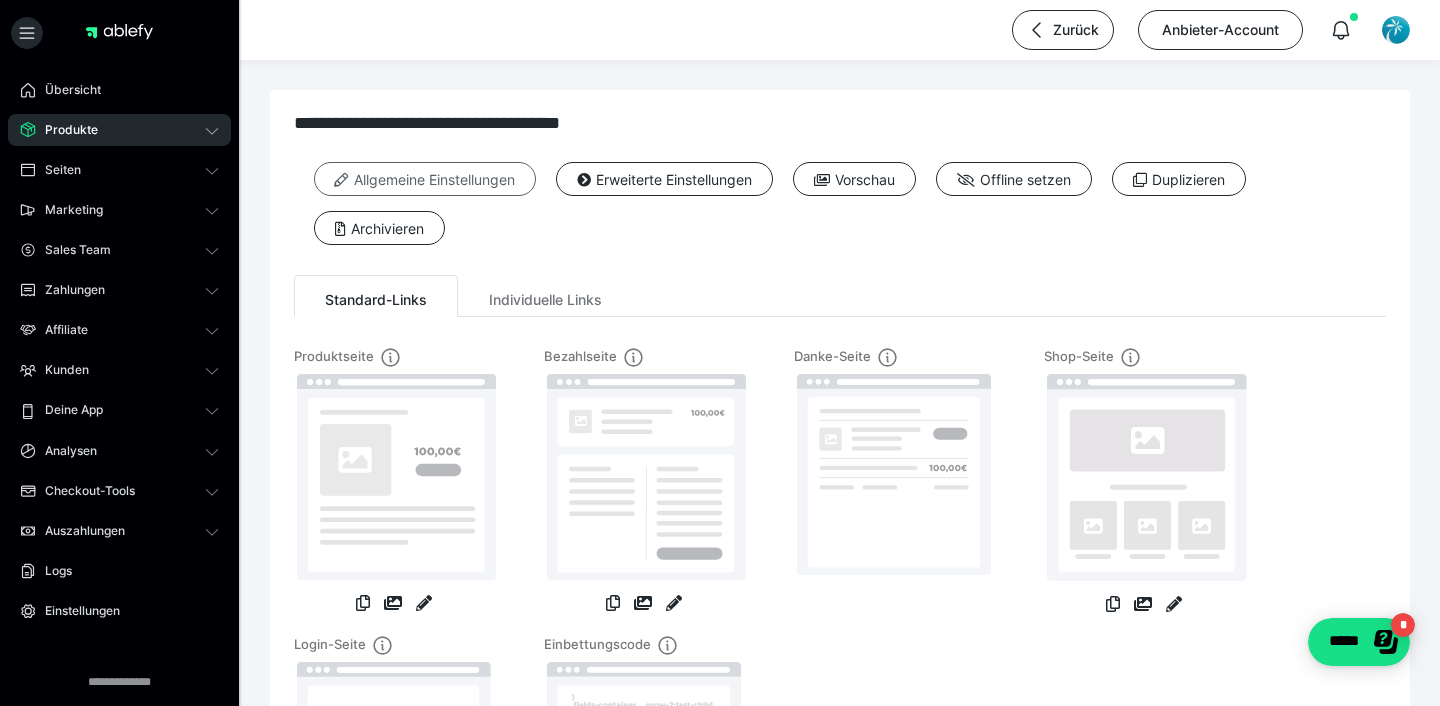 click on "Allgemeine Einstellungen" at bounding box center (425, 179) 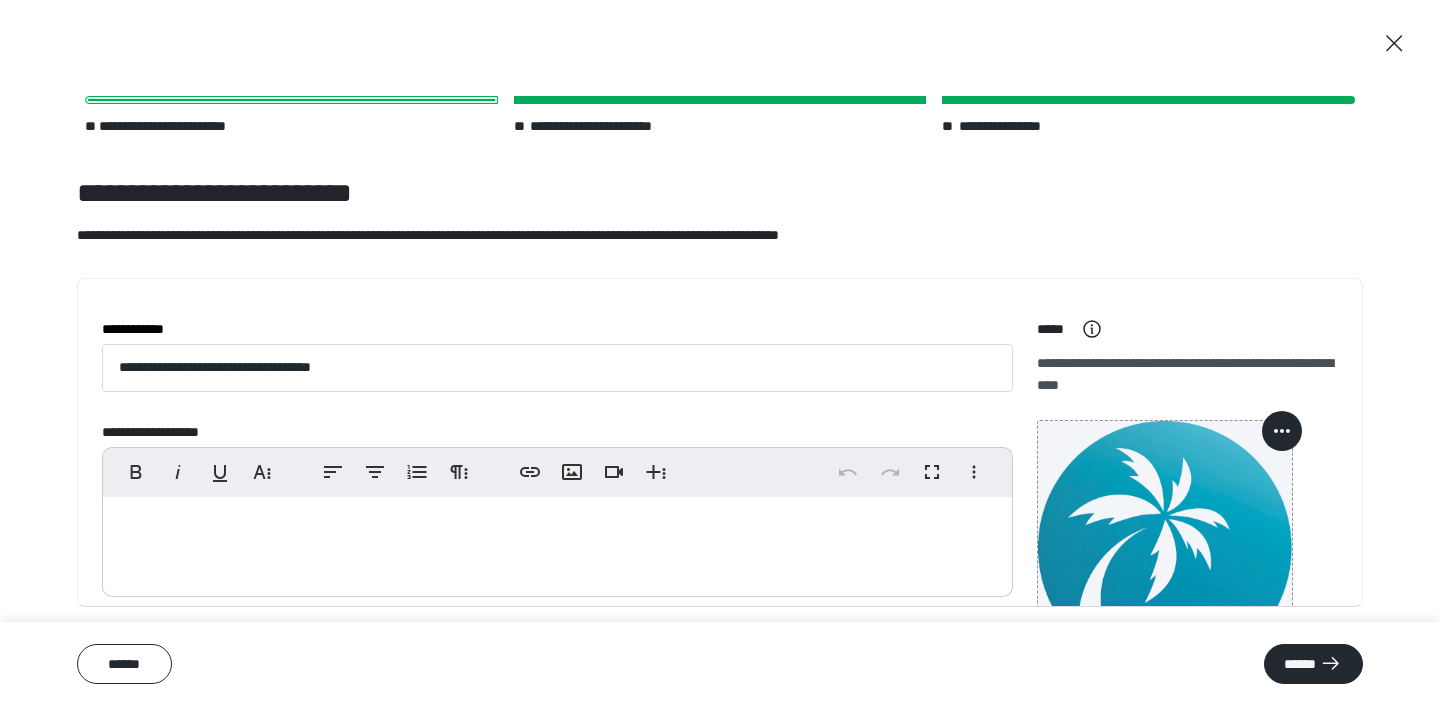 scroll, scrollTop: 110, scrollLeft: 0, axis: vertical 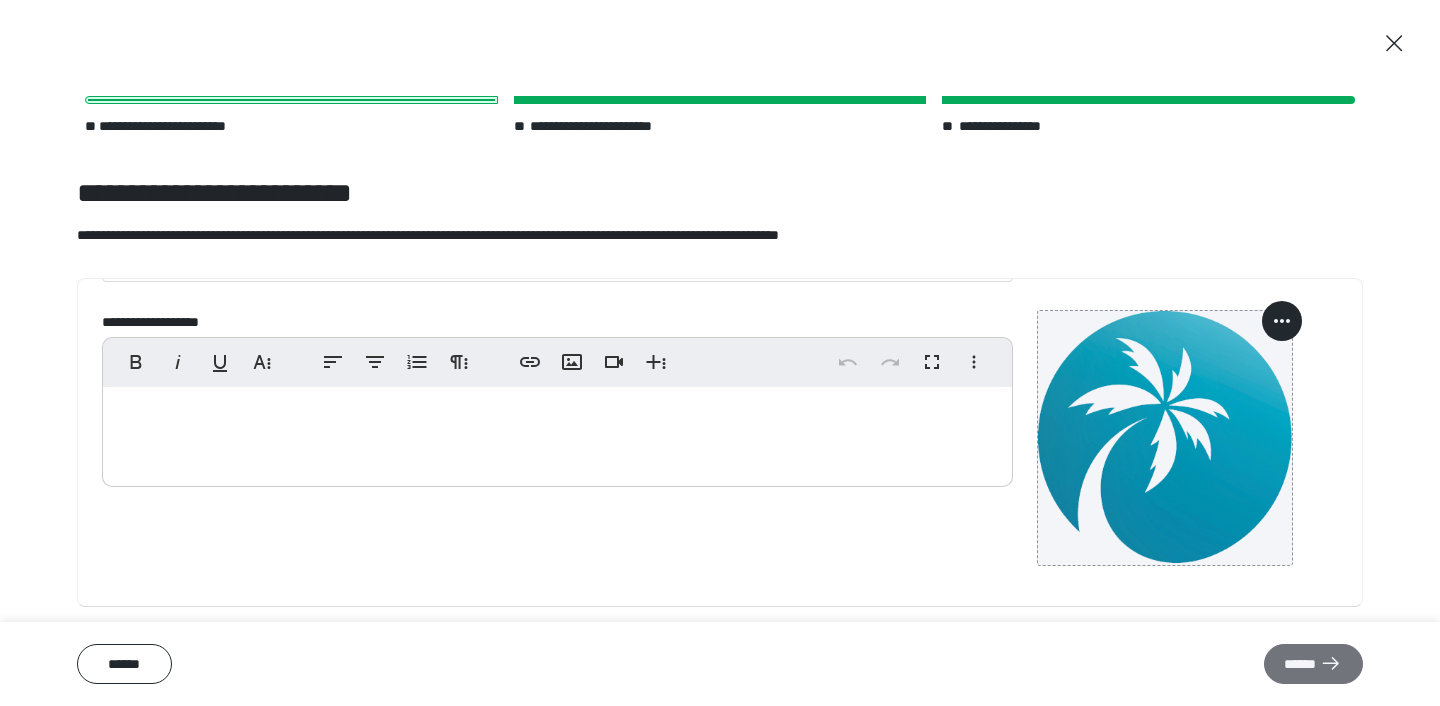 click on "******" at bounding box center [1313, 664] 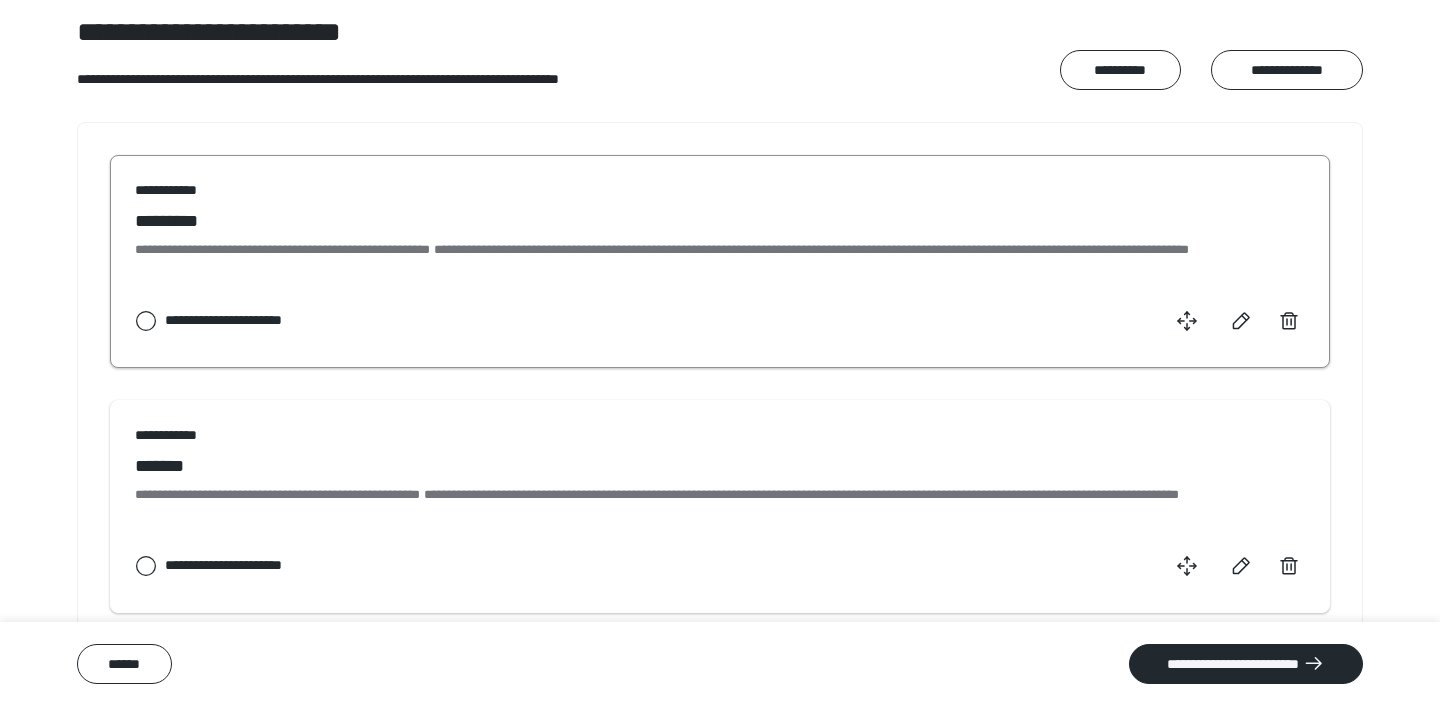 scroll, scrollTop: 160, scrollLeft: 0, axis: vertical 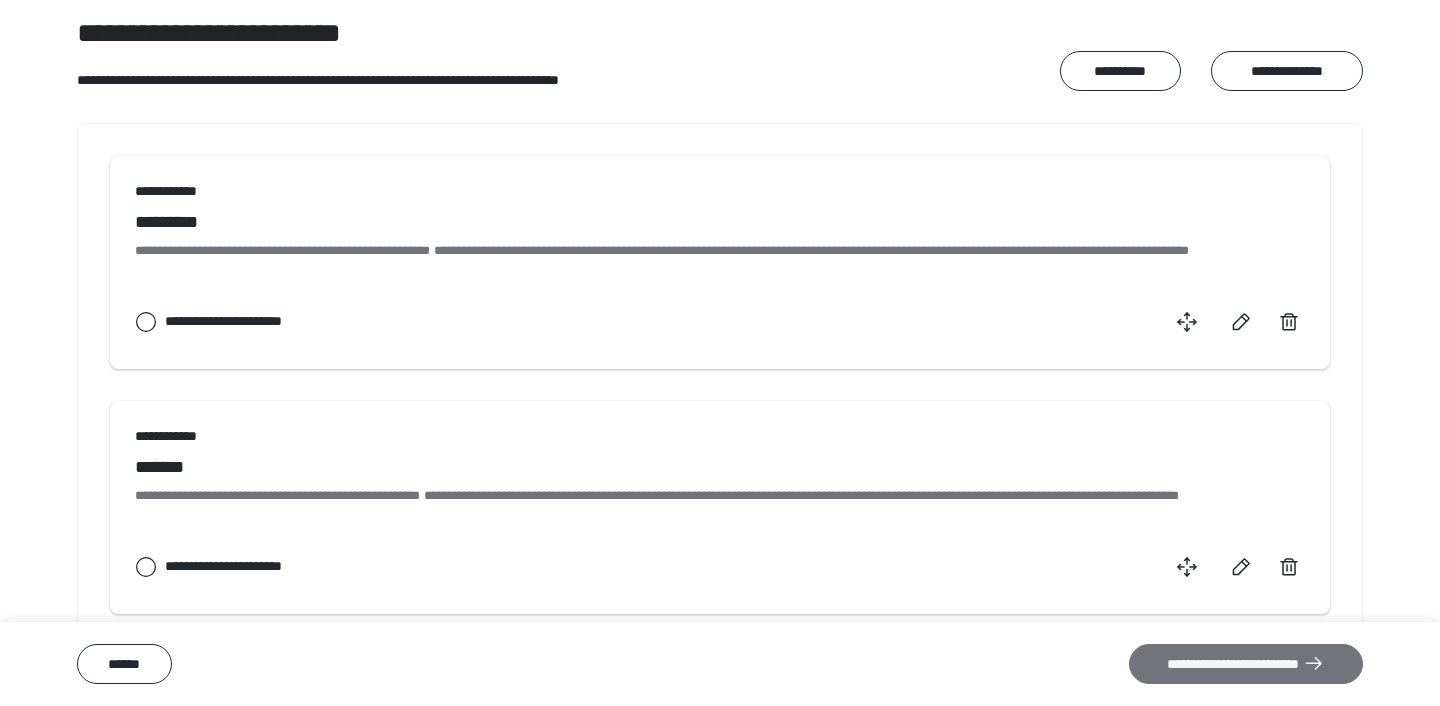 click on "**********" at bounding box center [1246, 664] 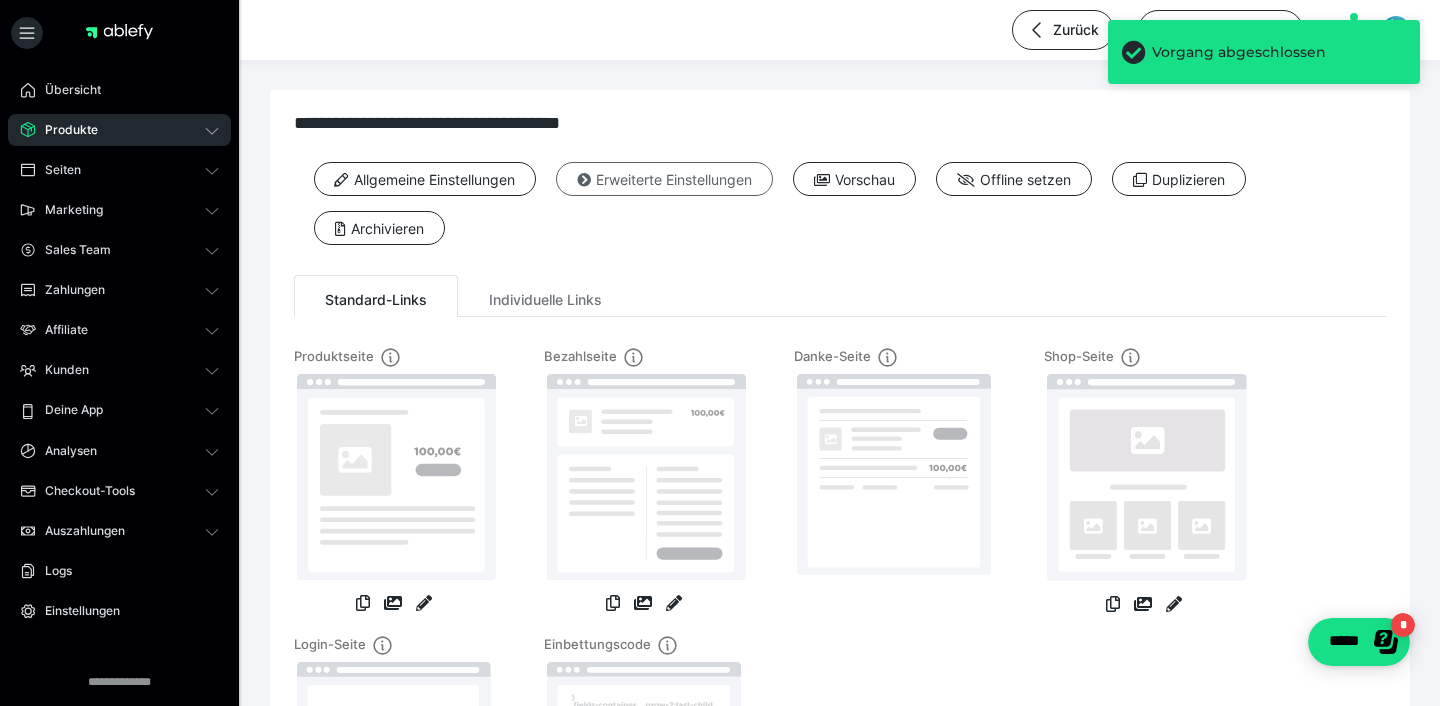 click on "Erweiterte Einstellungen" at bounding box center [664, 179] 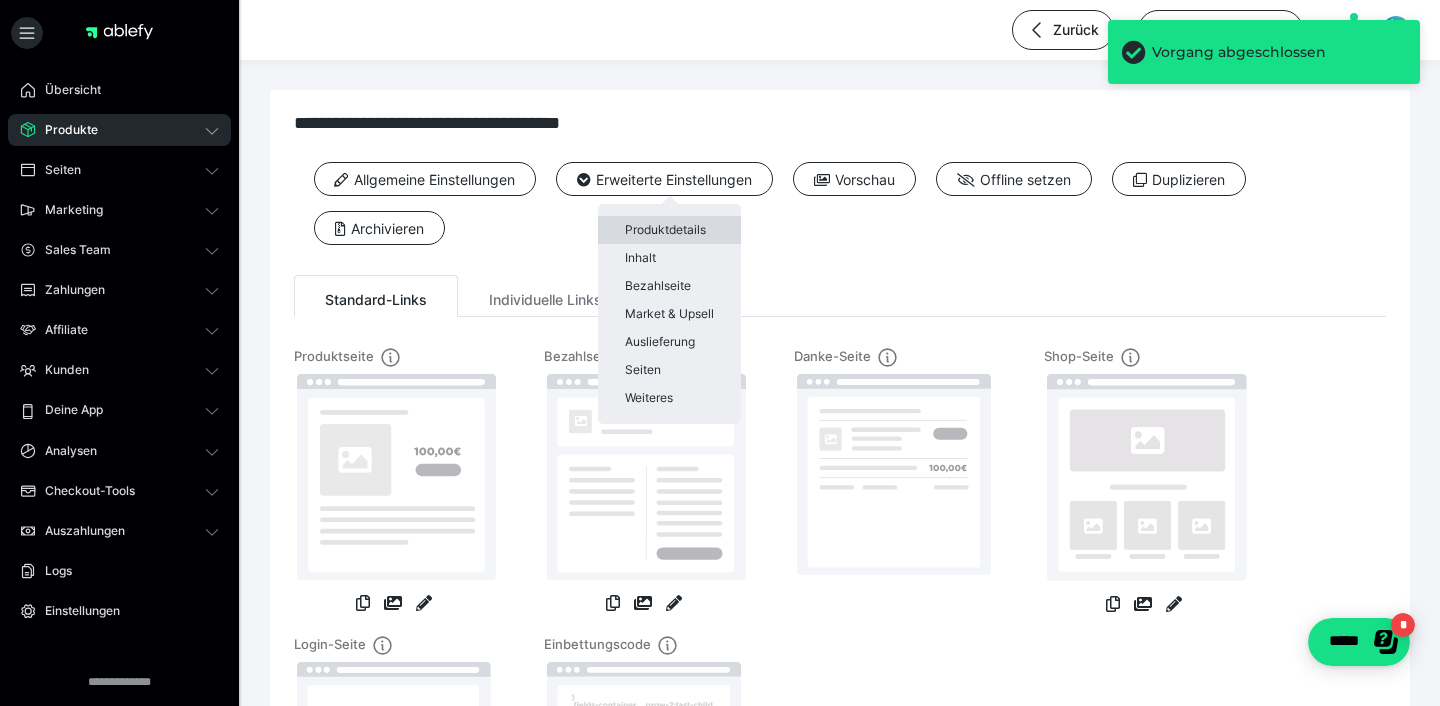 click on "Produktdetails" at bounding box center (669, 230) 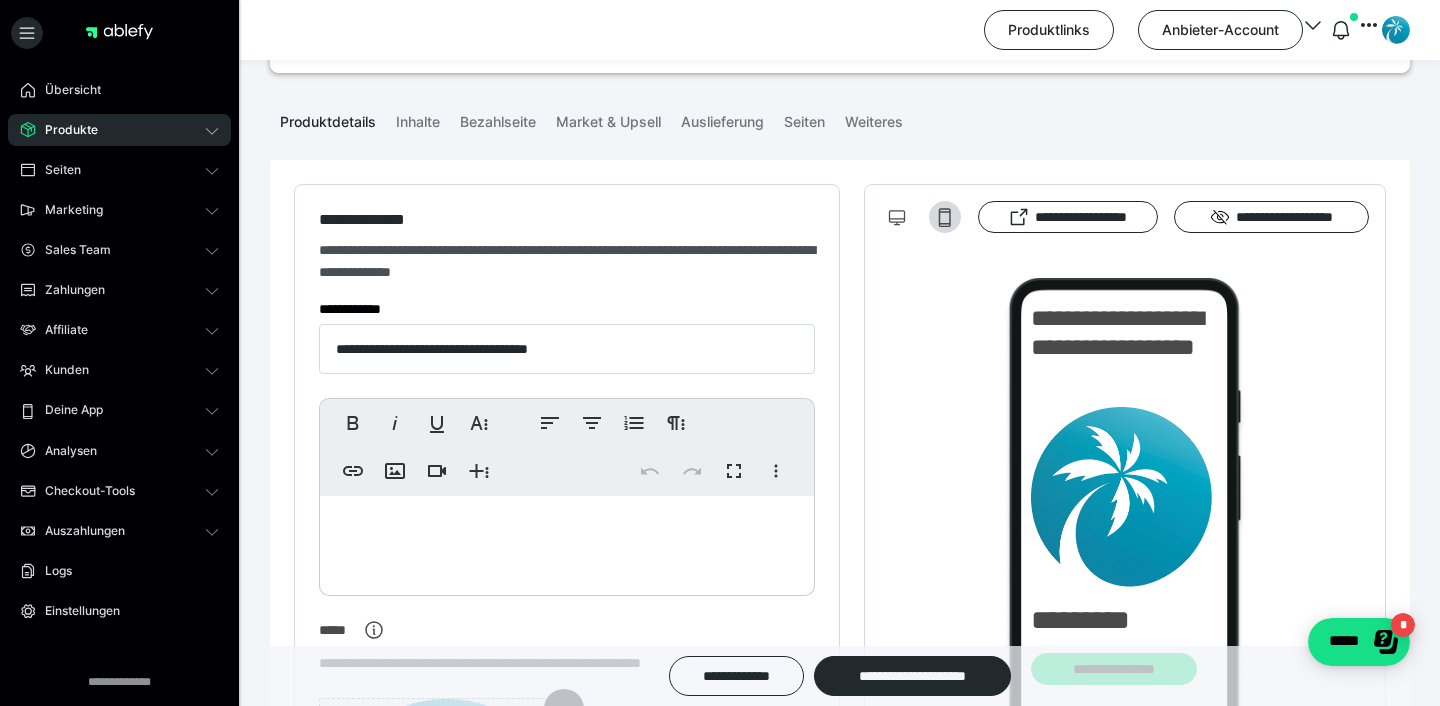 scroll, scrollTop: 0, scrollLeft: 0, axis: both 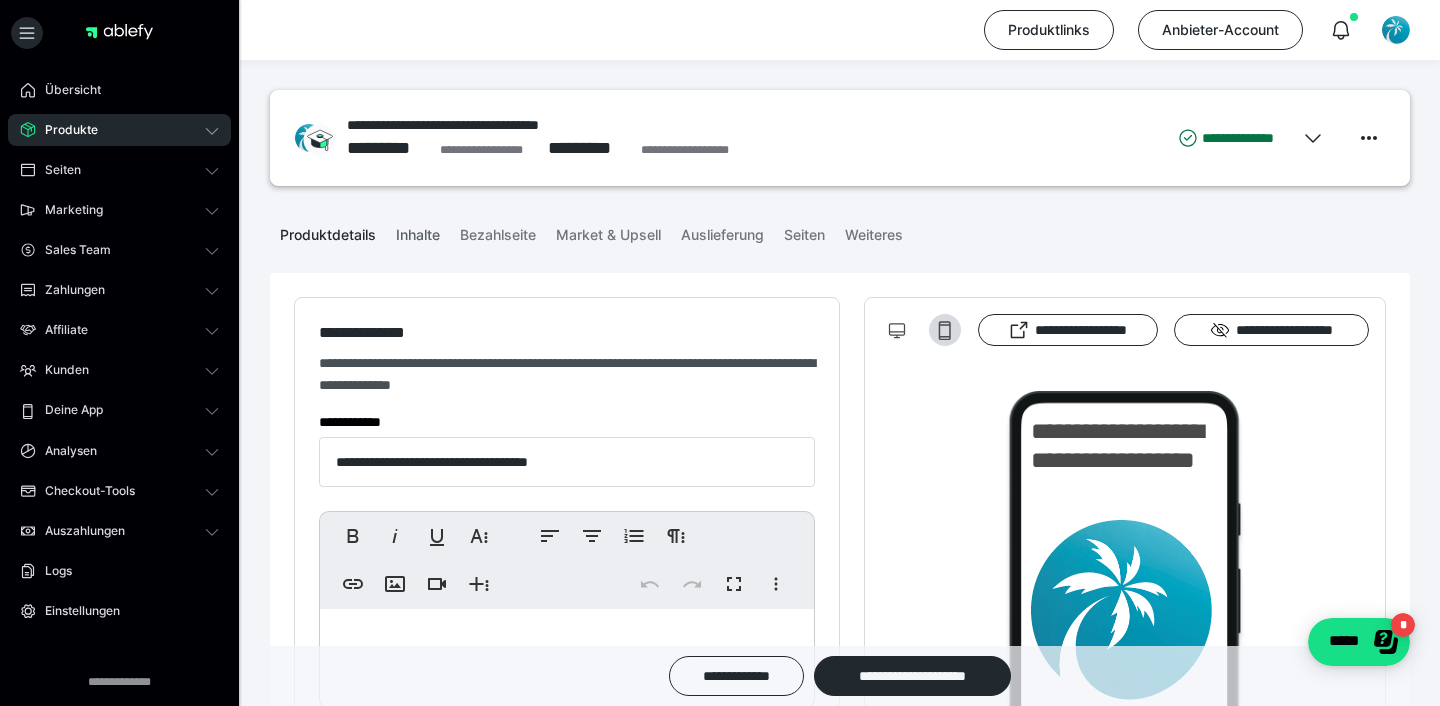 click on "Inhalte" at bounding box center [418, 231] 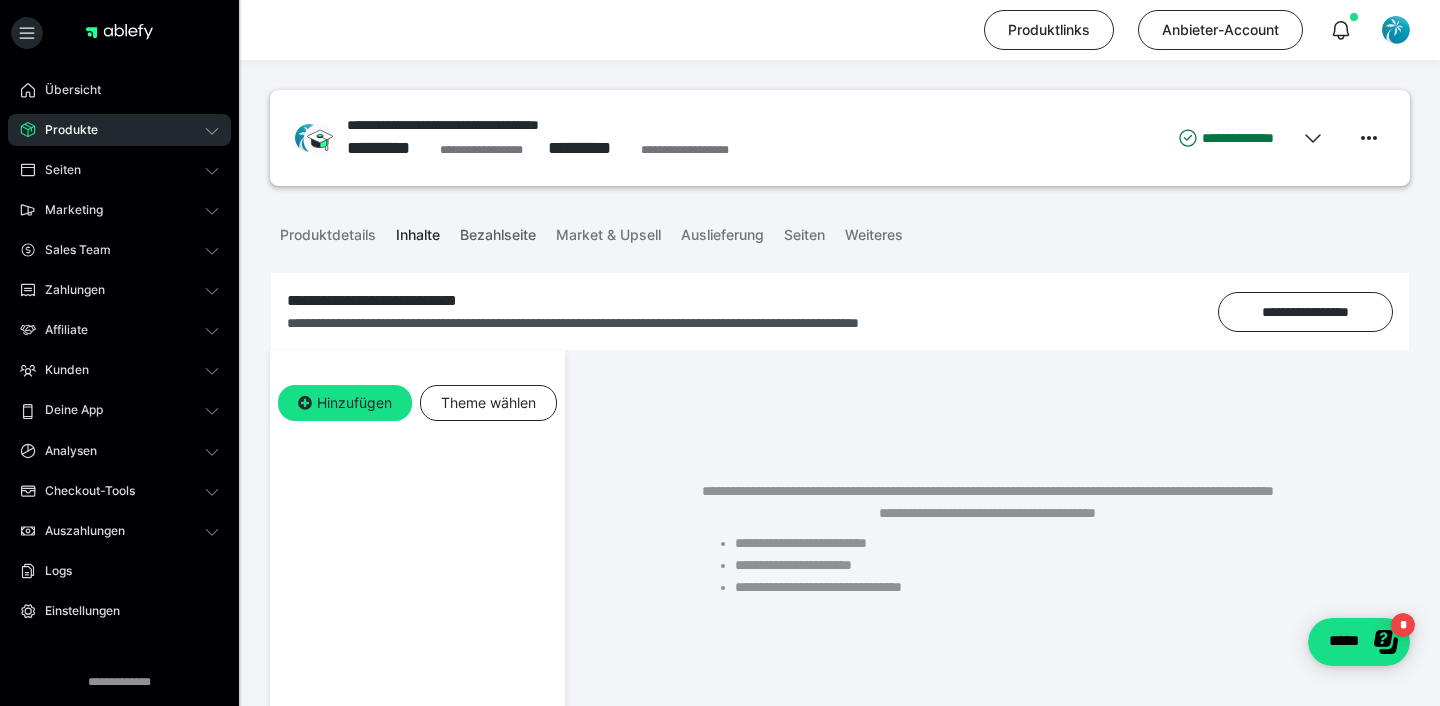 click on "Bezahlseite" at bounding box center (498, 231) 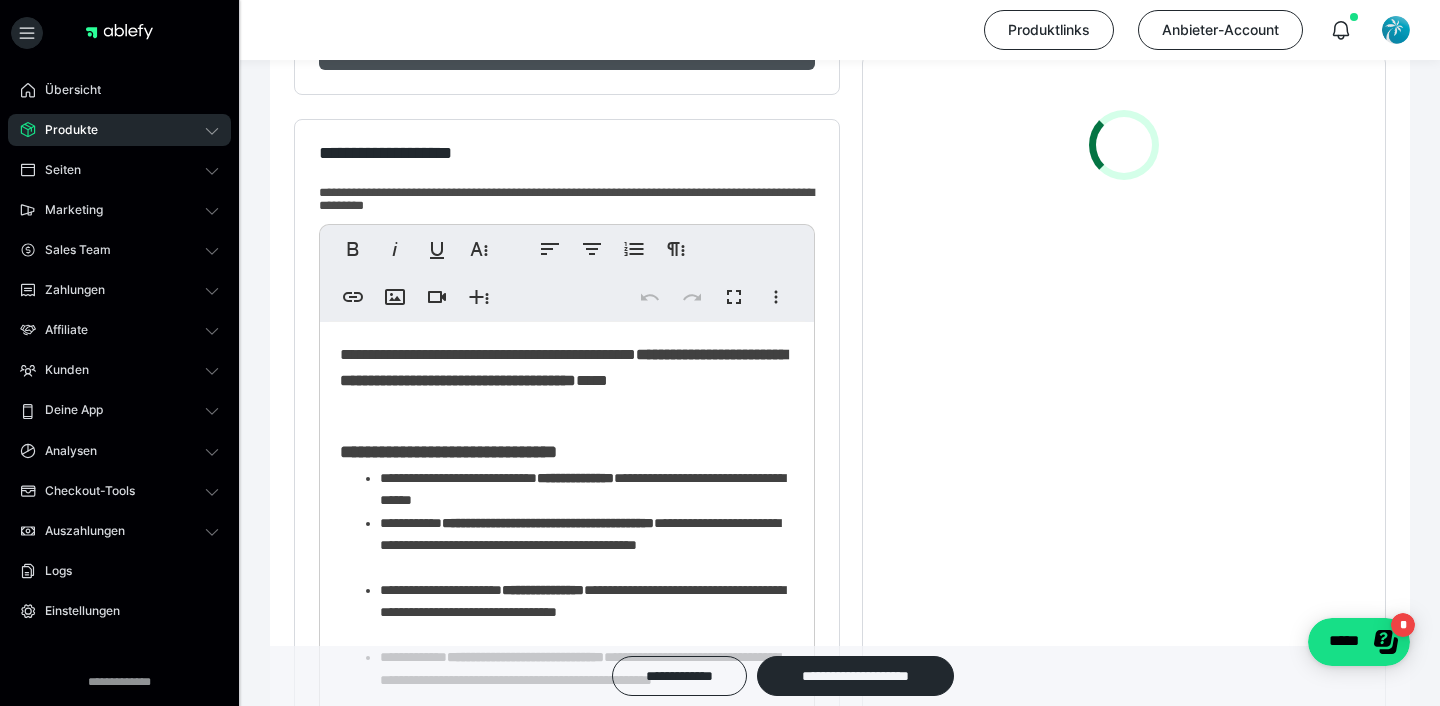 scroll, scrollTop: 413, scrollLeft: 0, axis: vertical 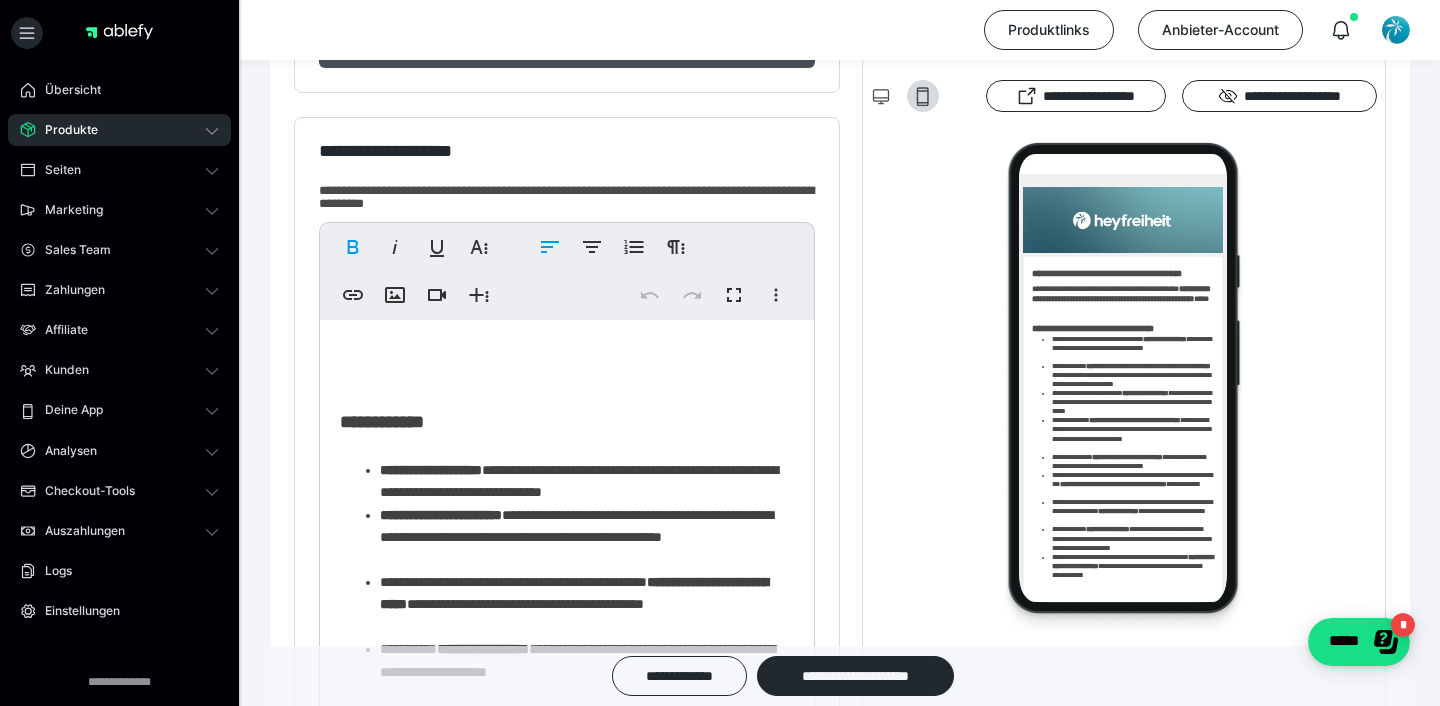 click on "**********" at bounding box center (441, 515) 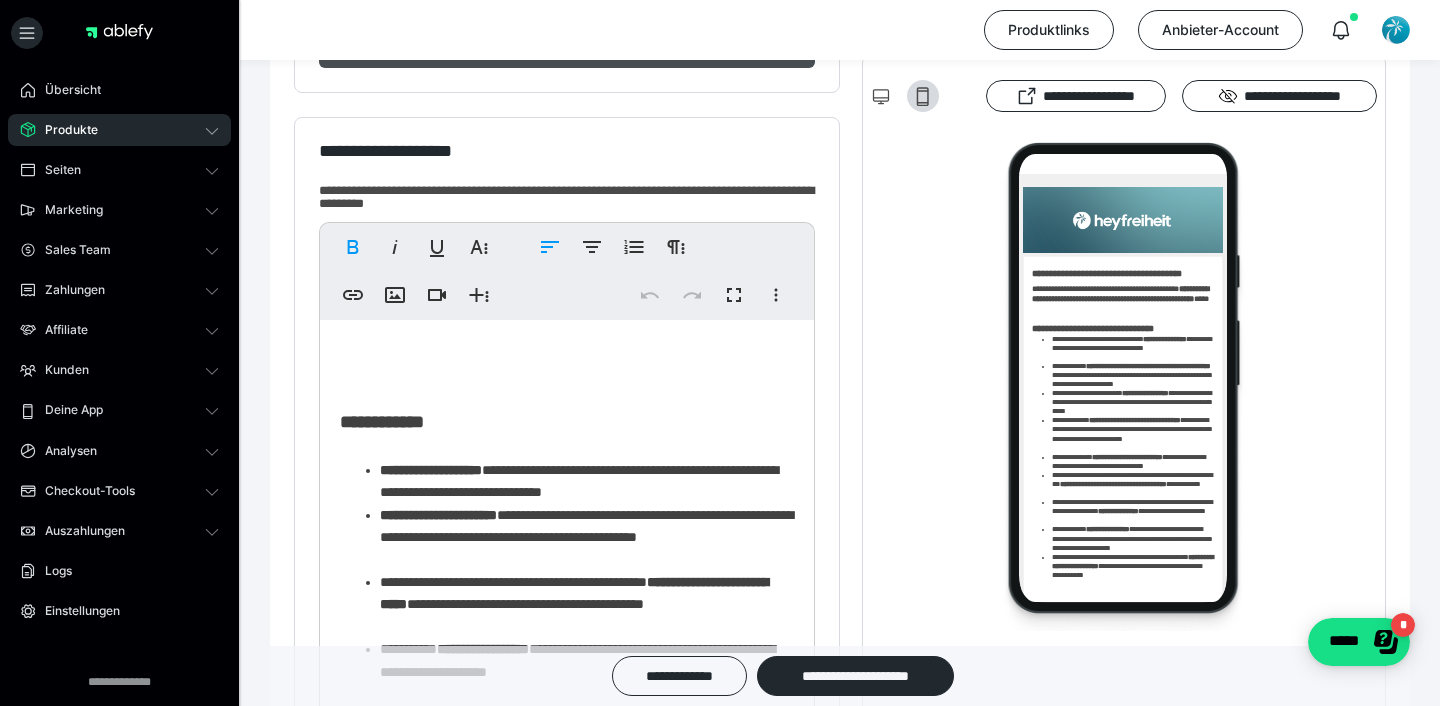 type 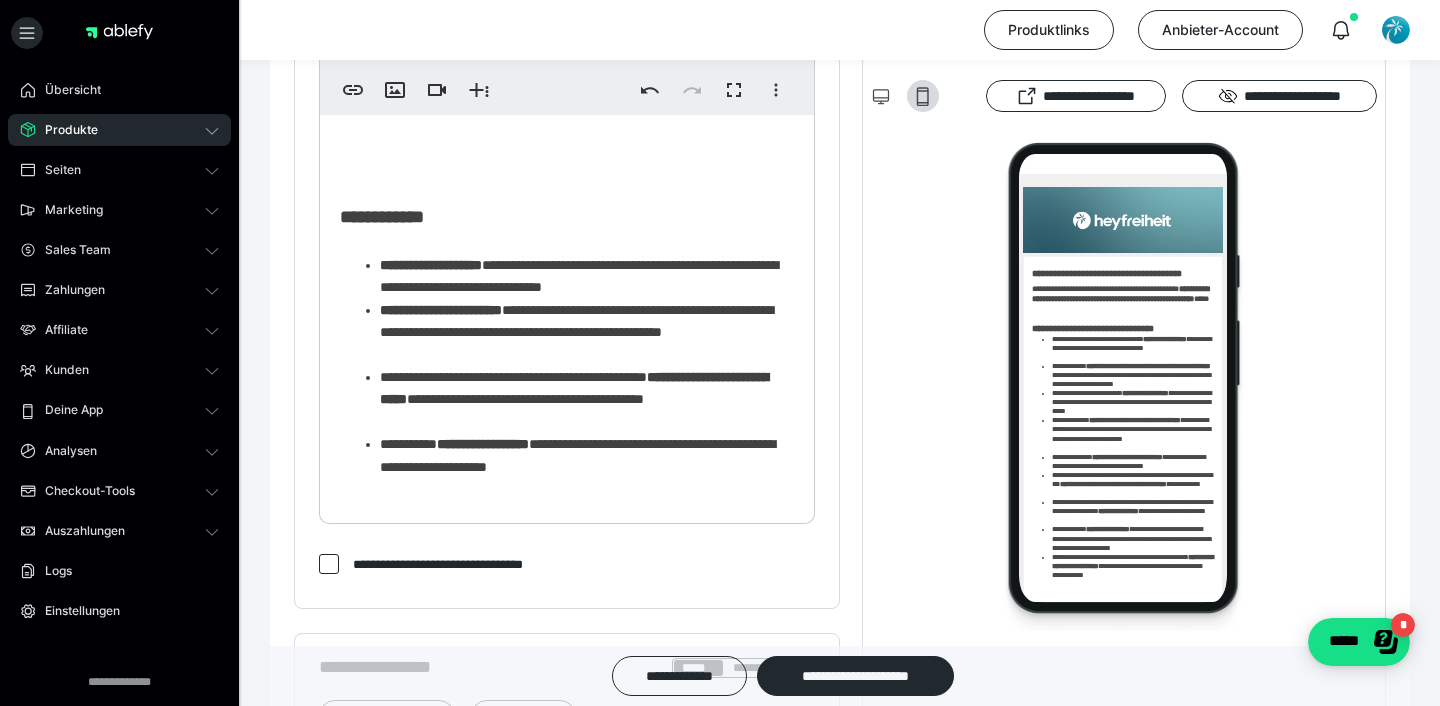 scroll, scrollTop: 620, scrollLeft: 0, axis: vertical 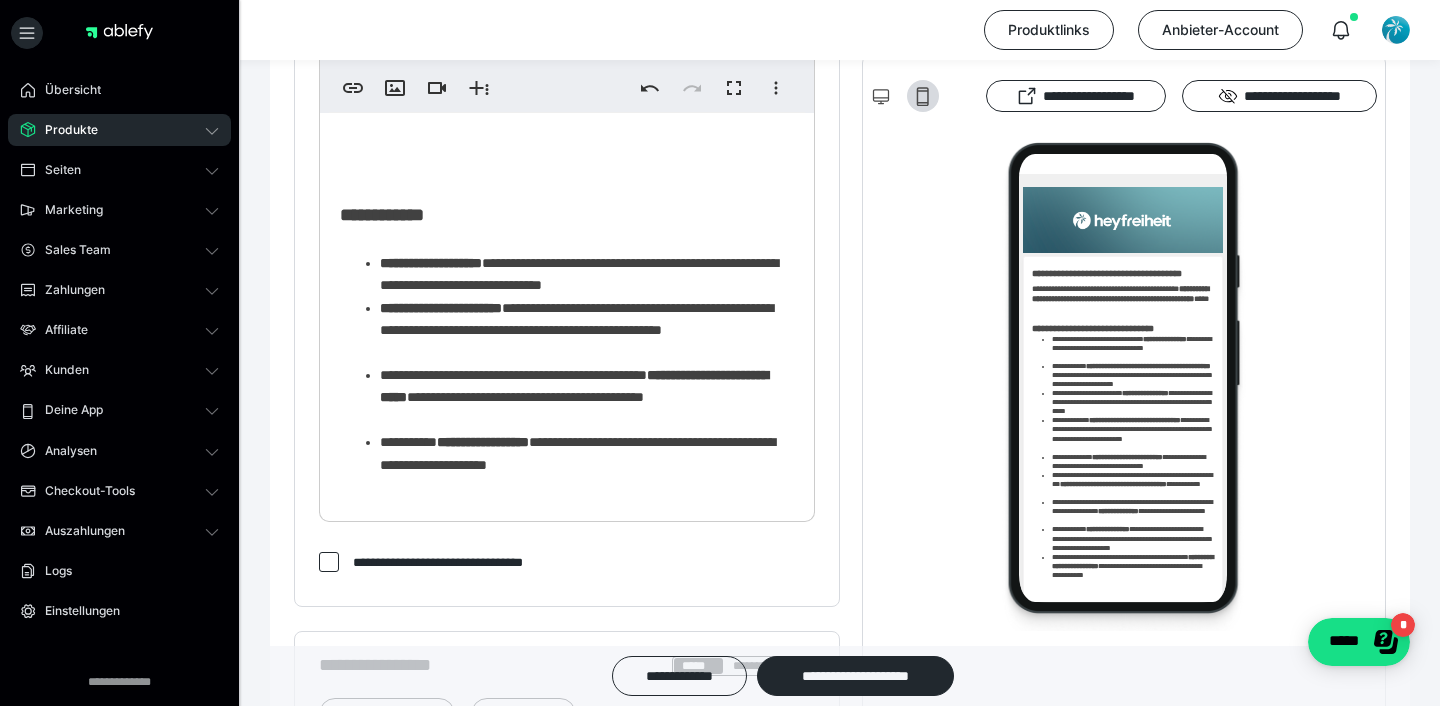 click on "**********" at bounding box center (483, 442) 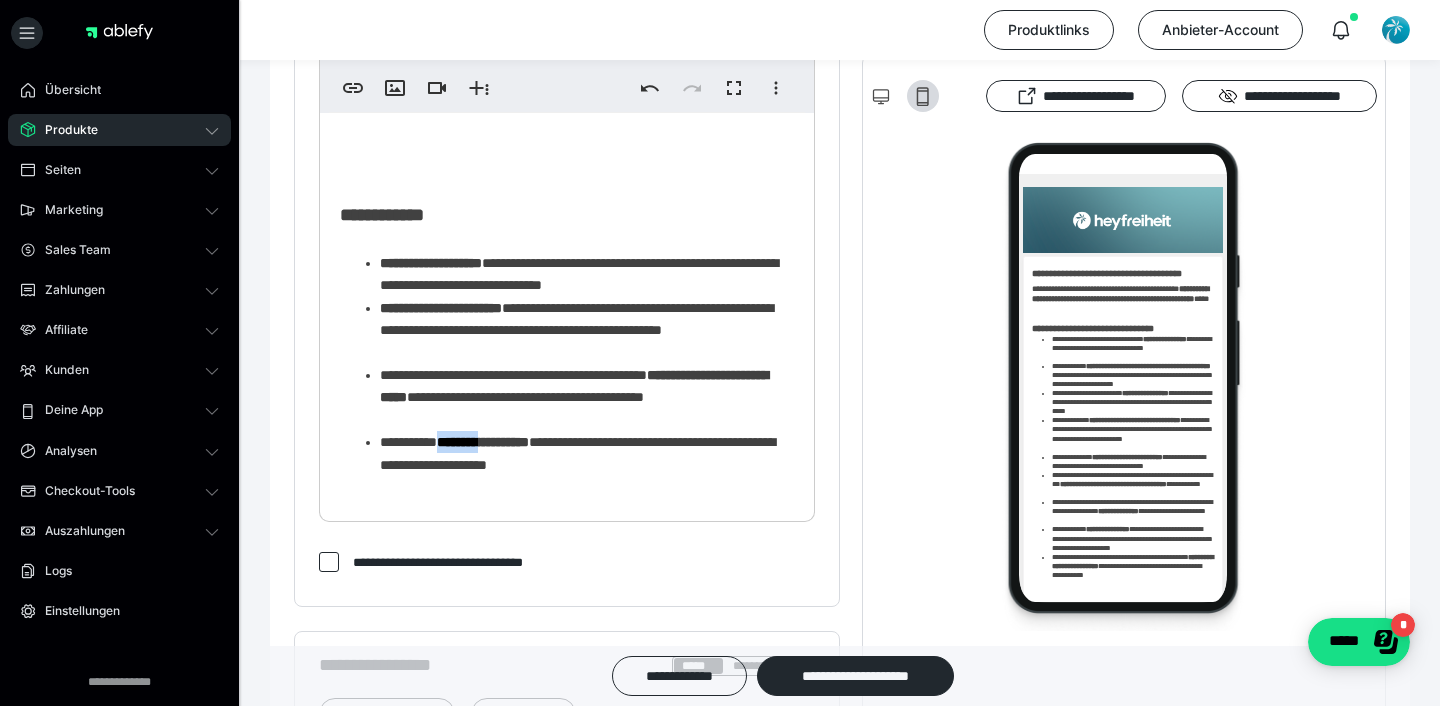 click on "**********" at bounding box center [483, 442] 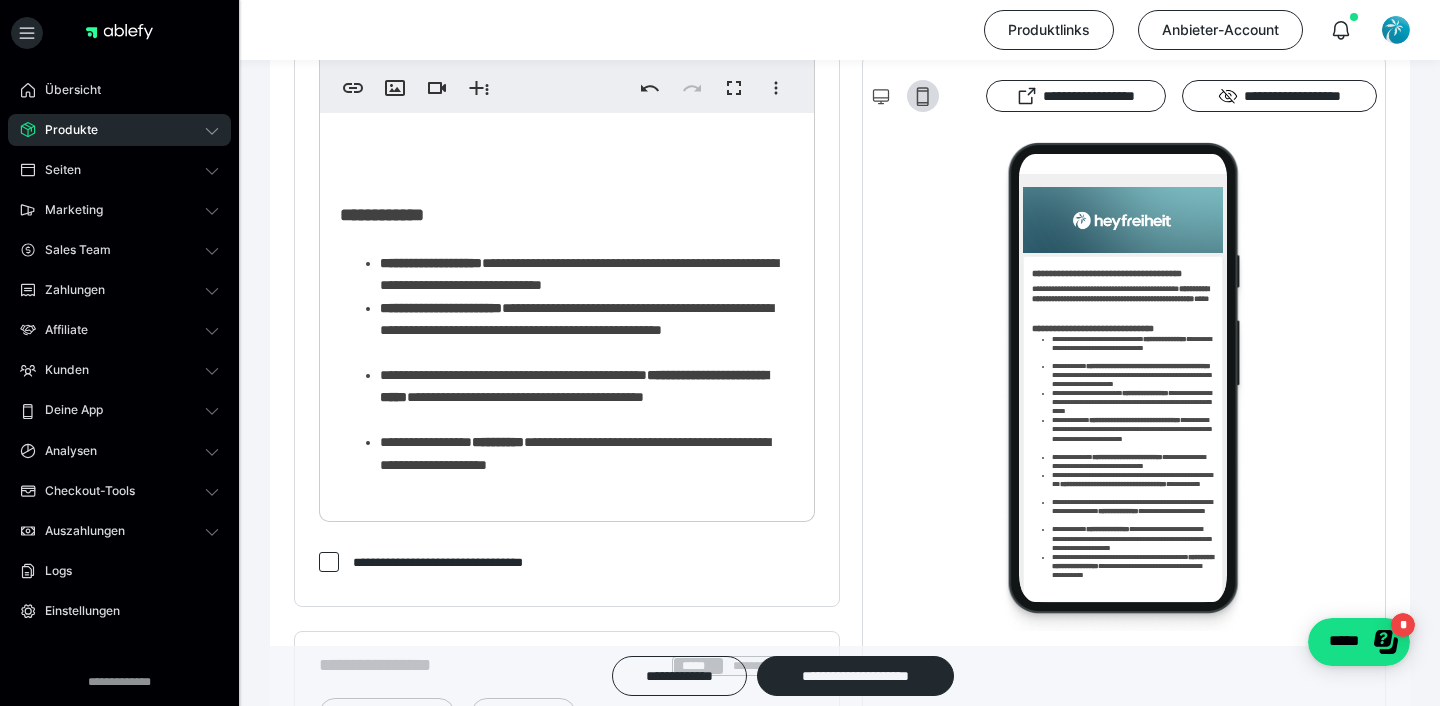 click on "**********" at bounding box center [587, 453] 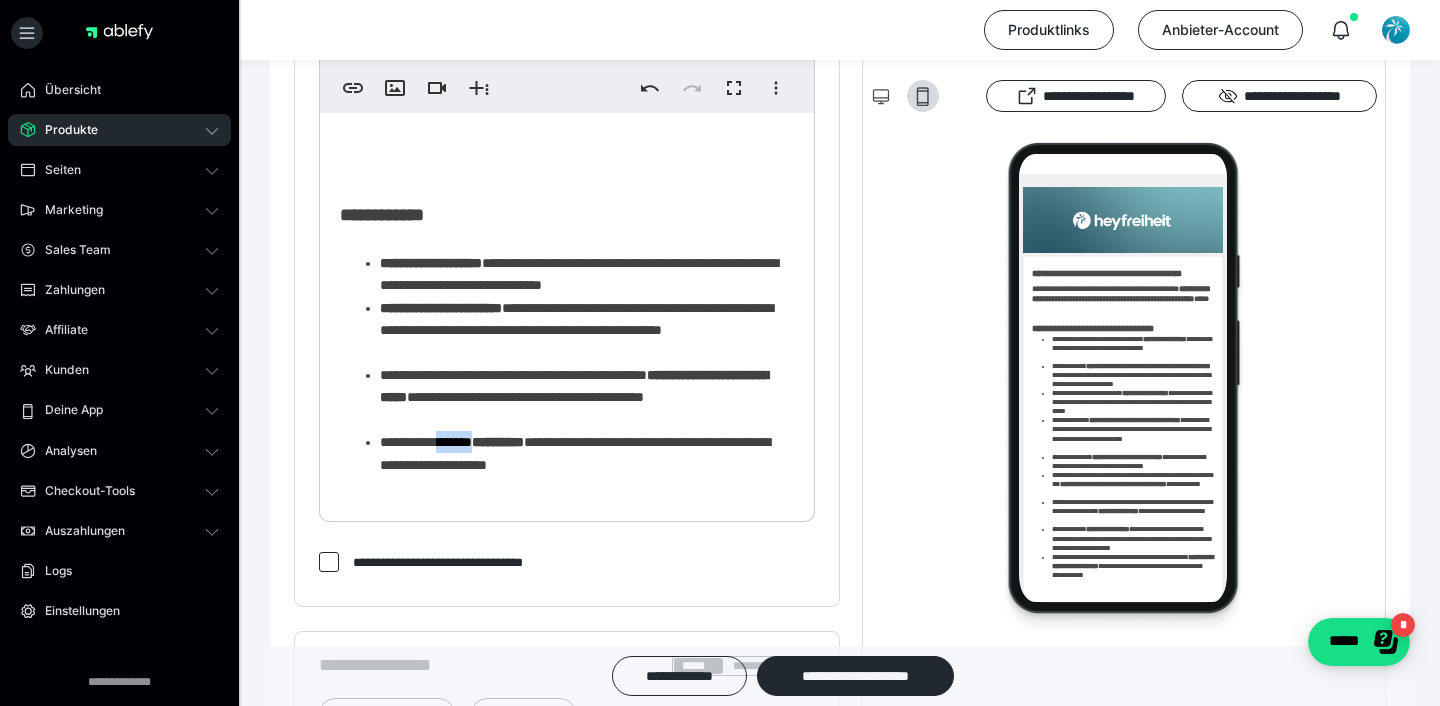 click on "**********" at bounding box center [587, 453] 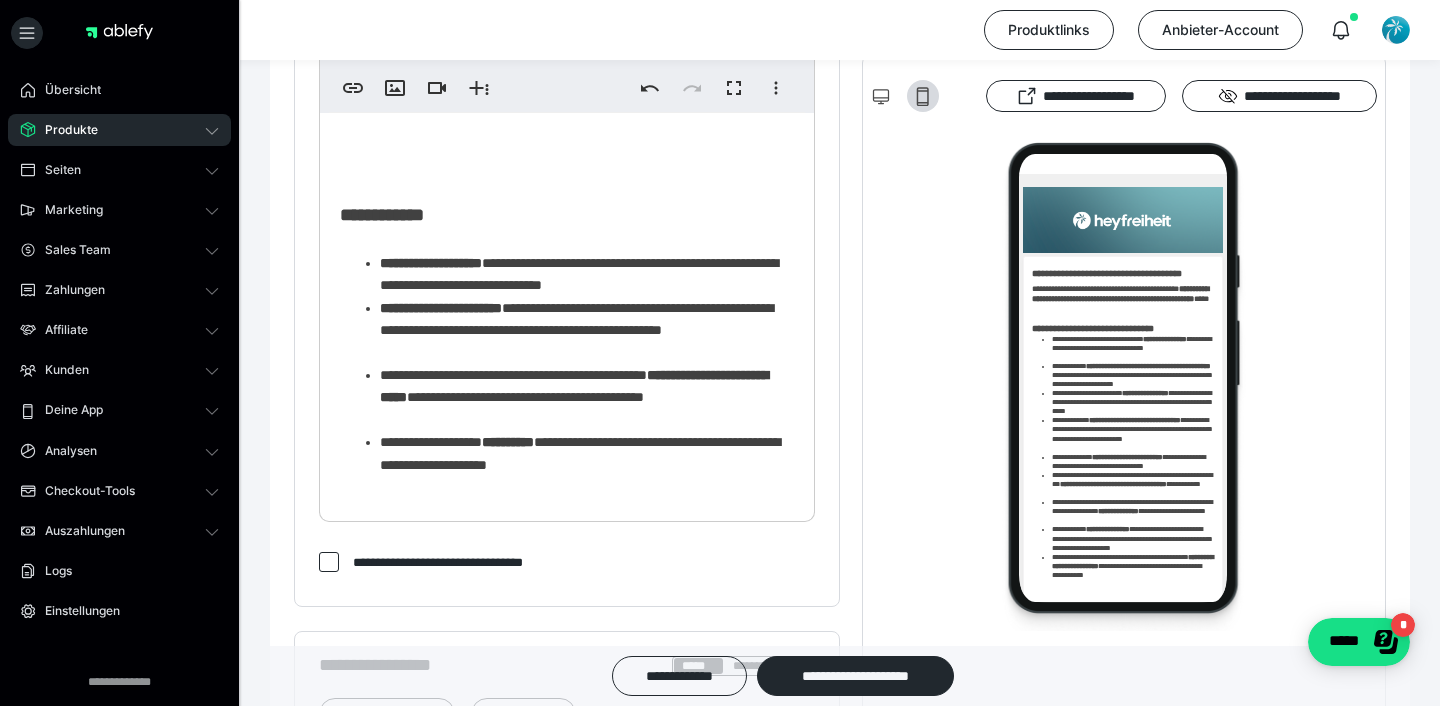 click on "**********" at bounding box center (587, 453) 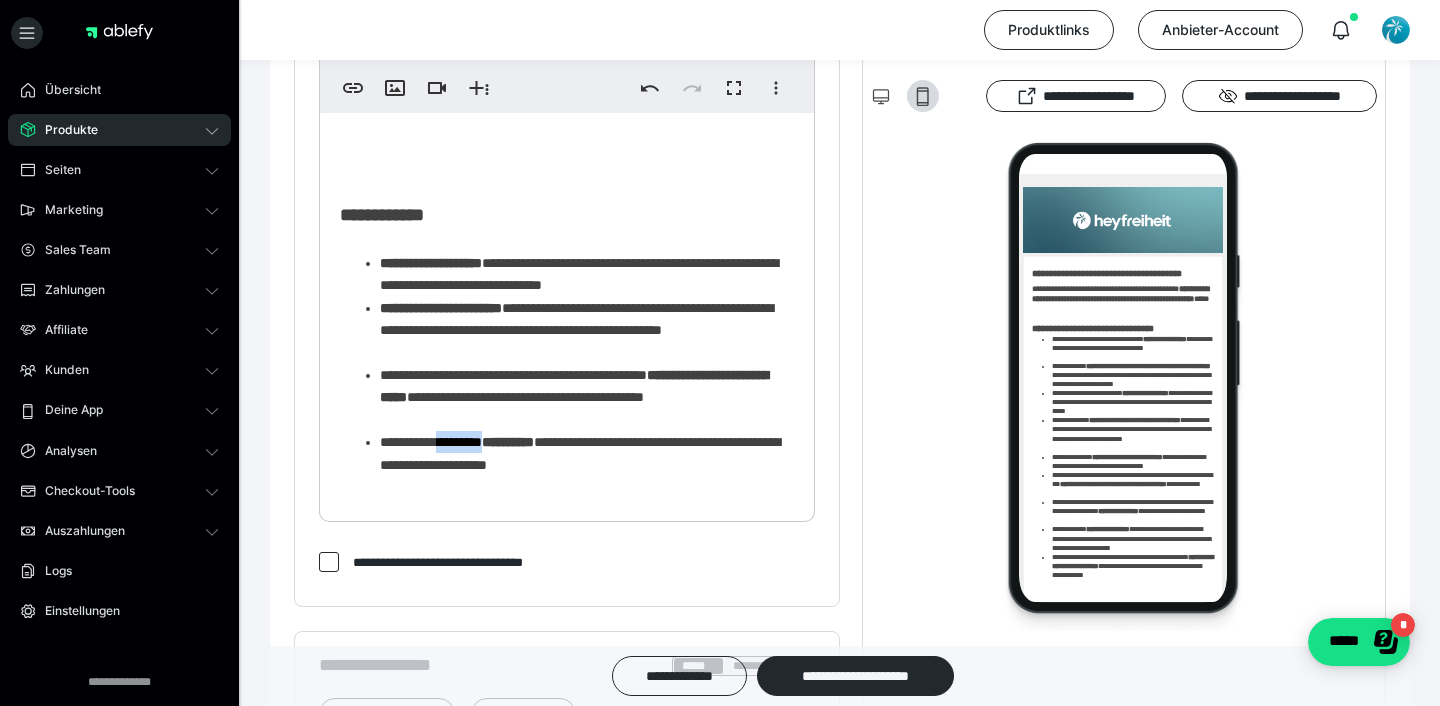 click on "**********" at bounding box center (587, 453) 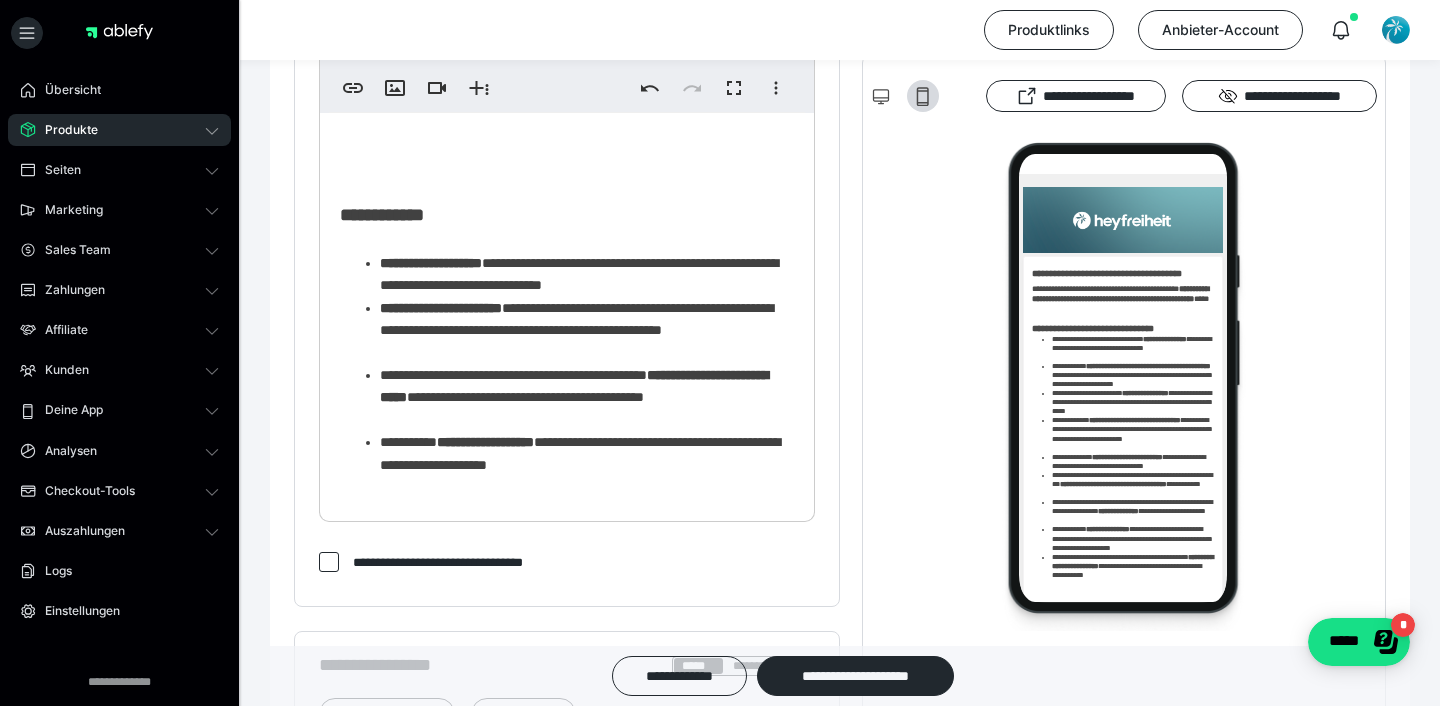 click on "**********" at bounding box center [587, 453] 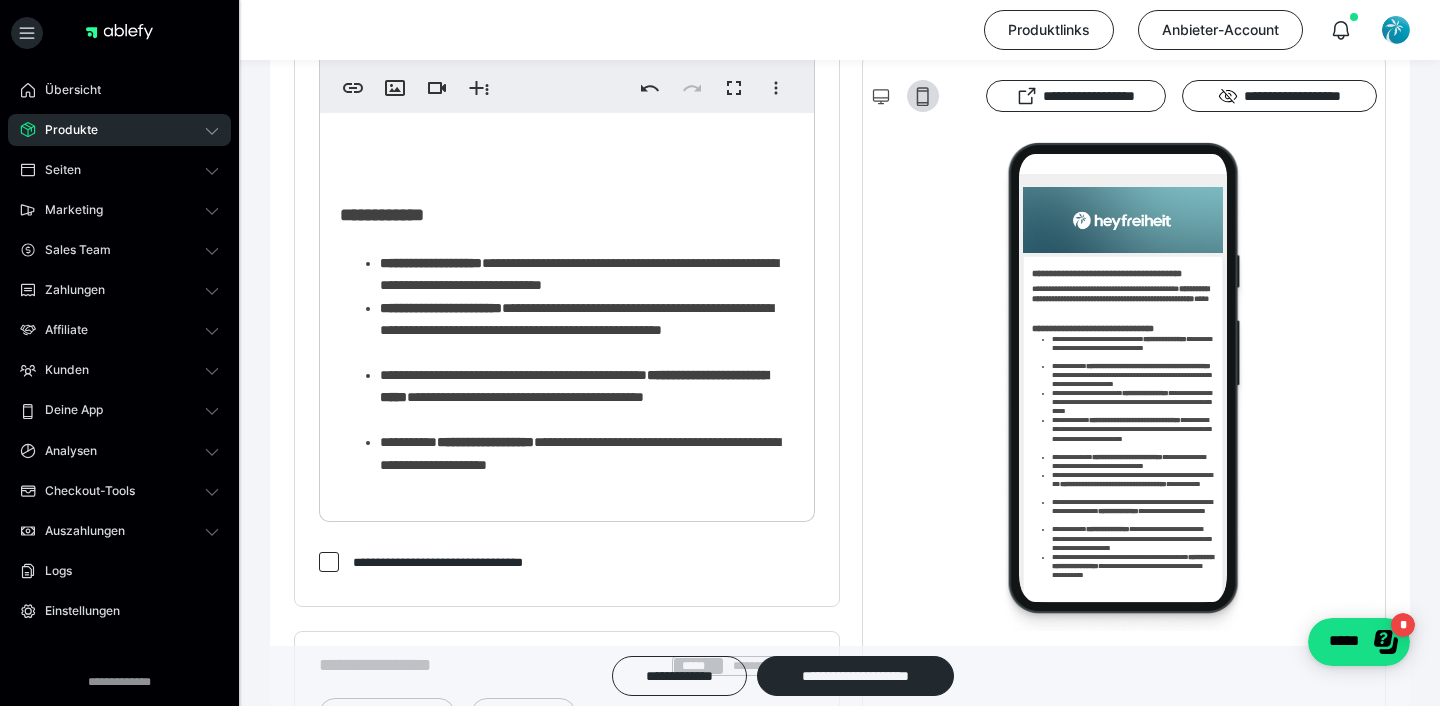 scroll, scrollTop: 668, scrollLeft: 0, axis: vertical 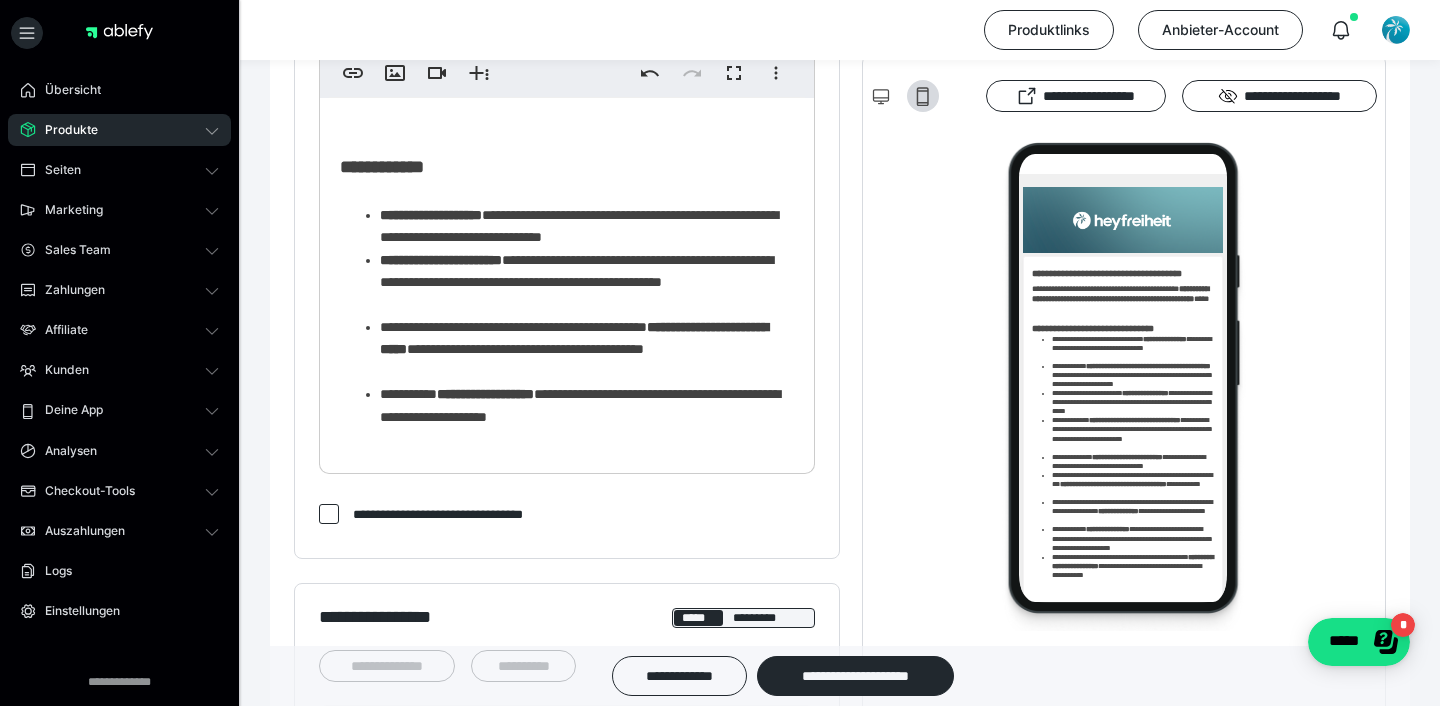 click on "**********" at bounding box center [587, 405] 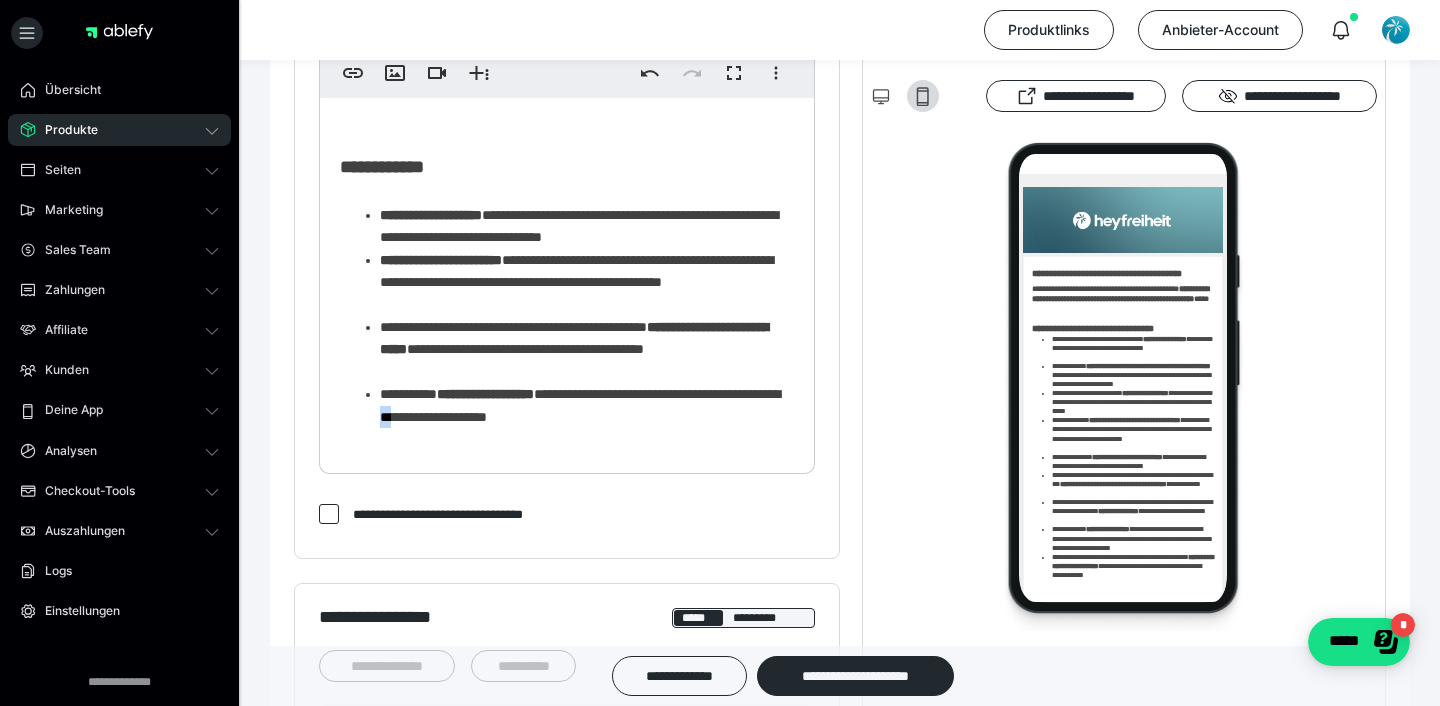 click on "**********" at bounding box center (587, 405) 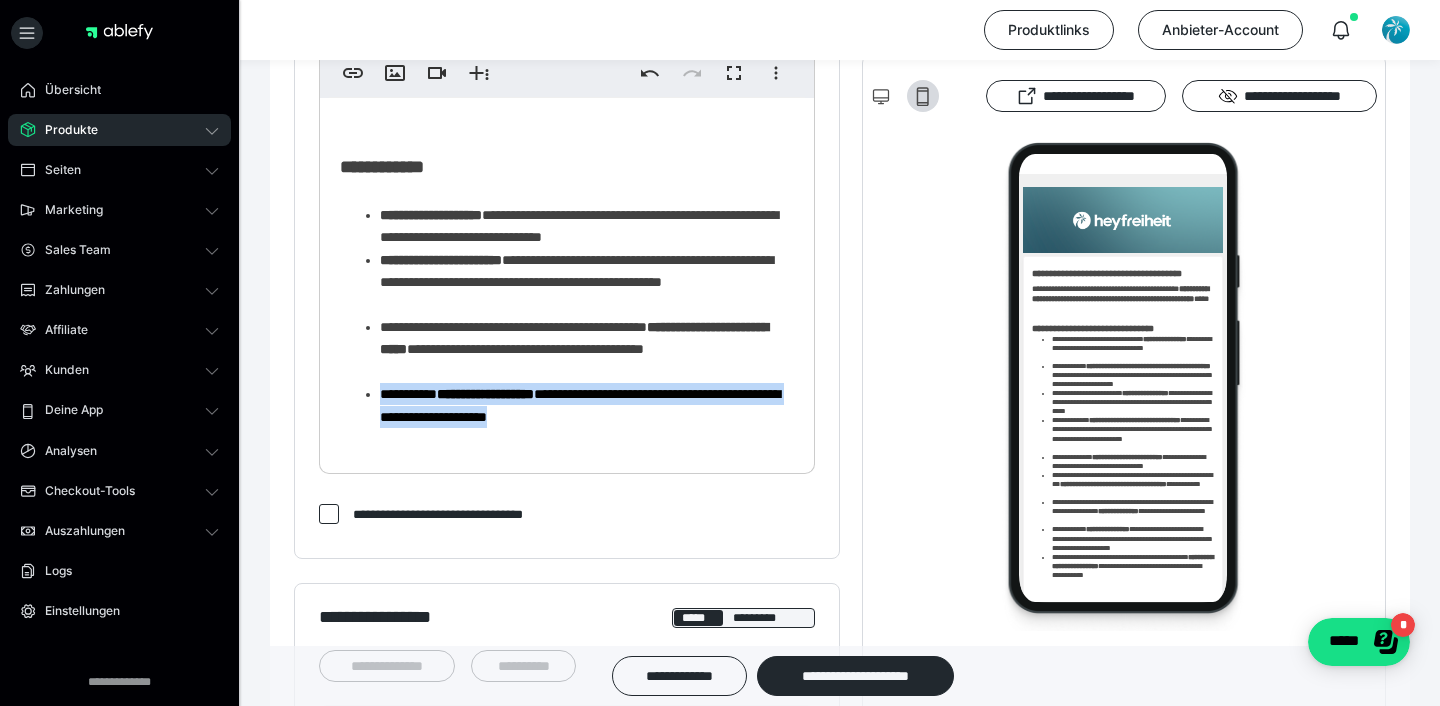 click on "**********" at bounding box center (587, 405) 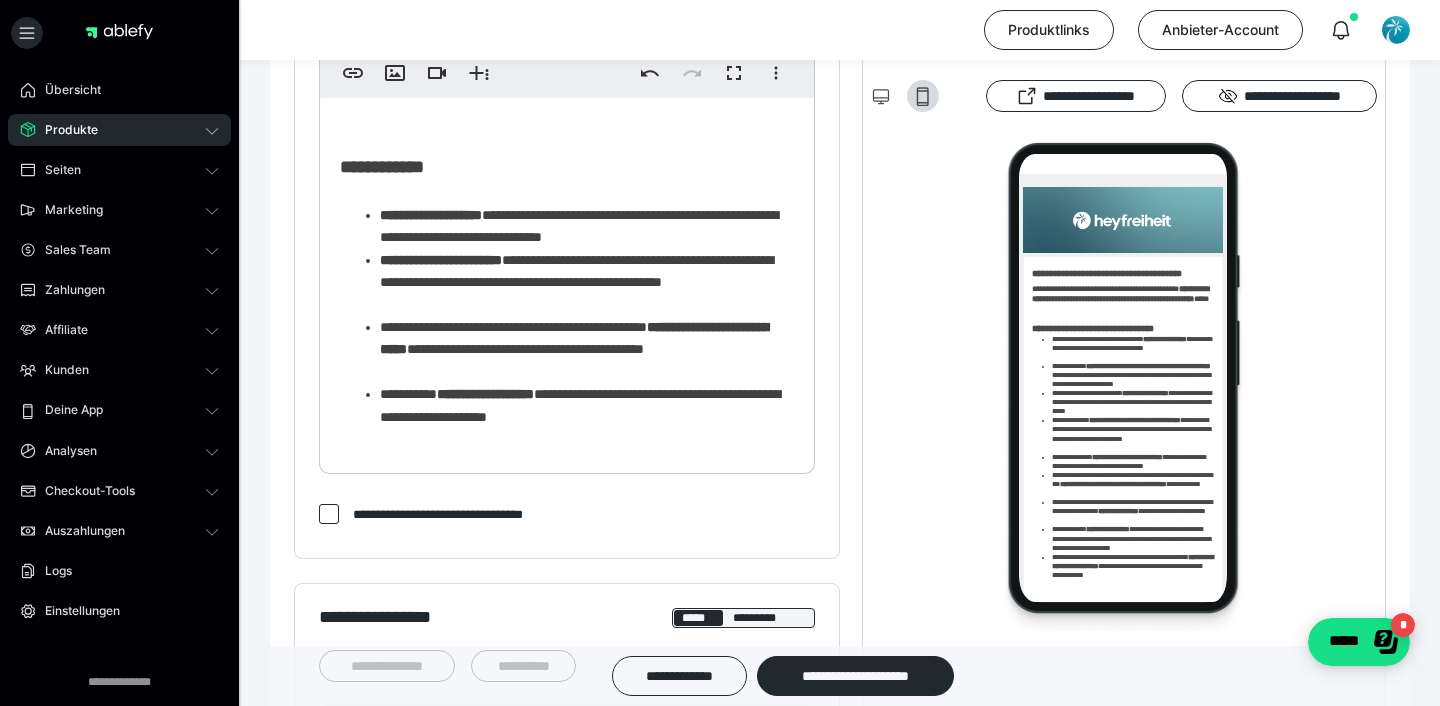click on "*********" at bounding box center [460, 394] 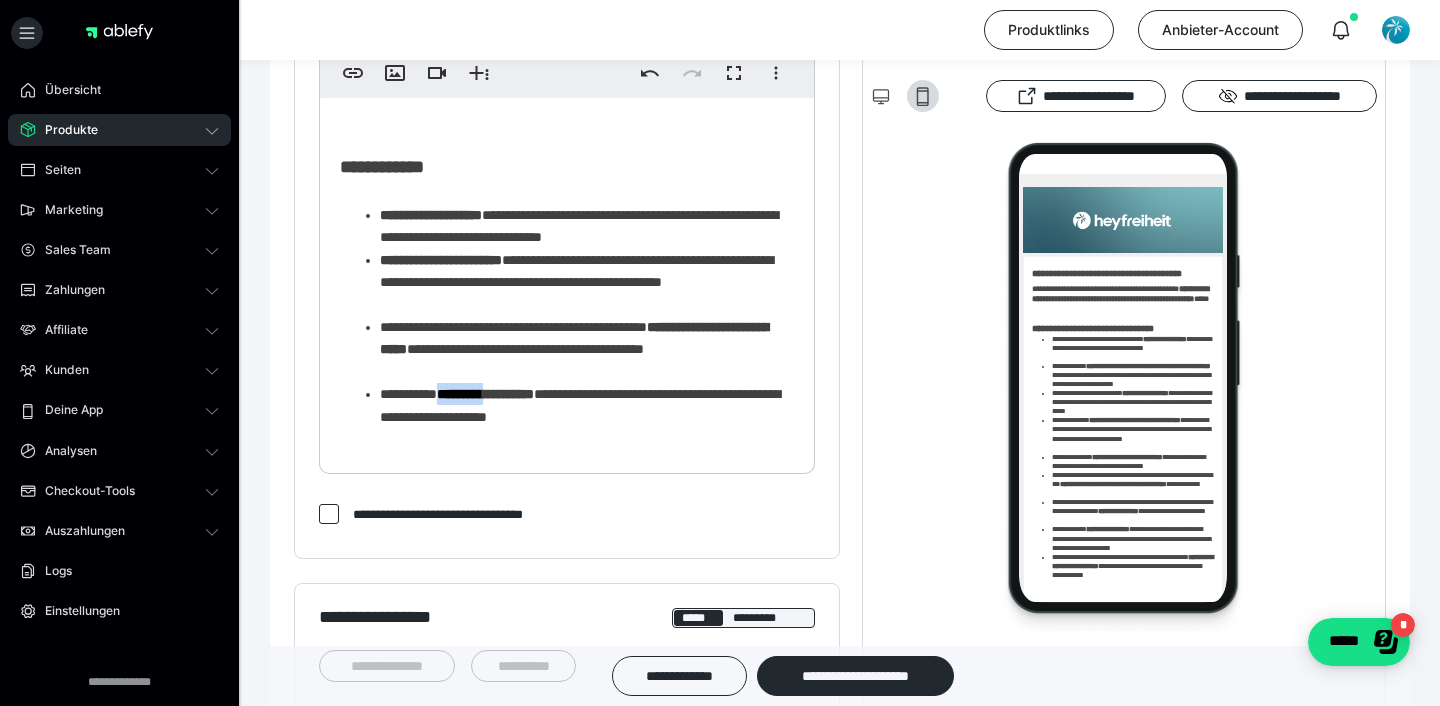 click on "*********" at bounding box center [460, 394] 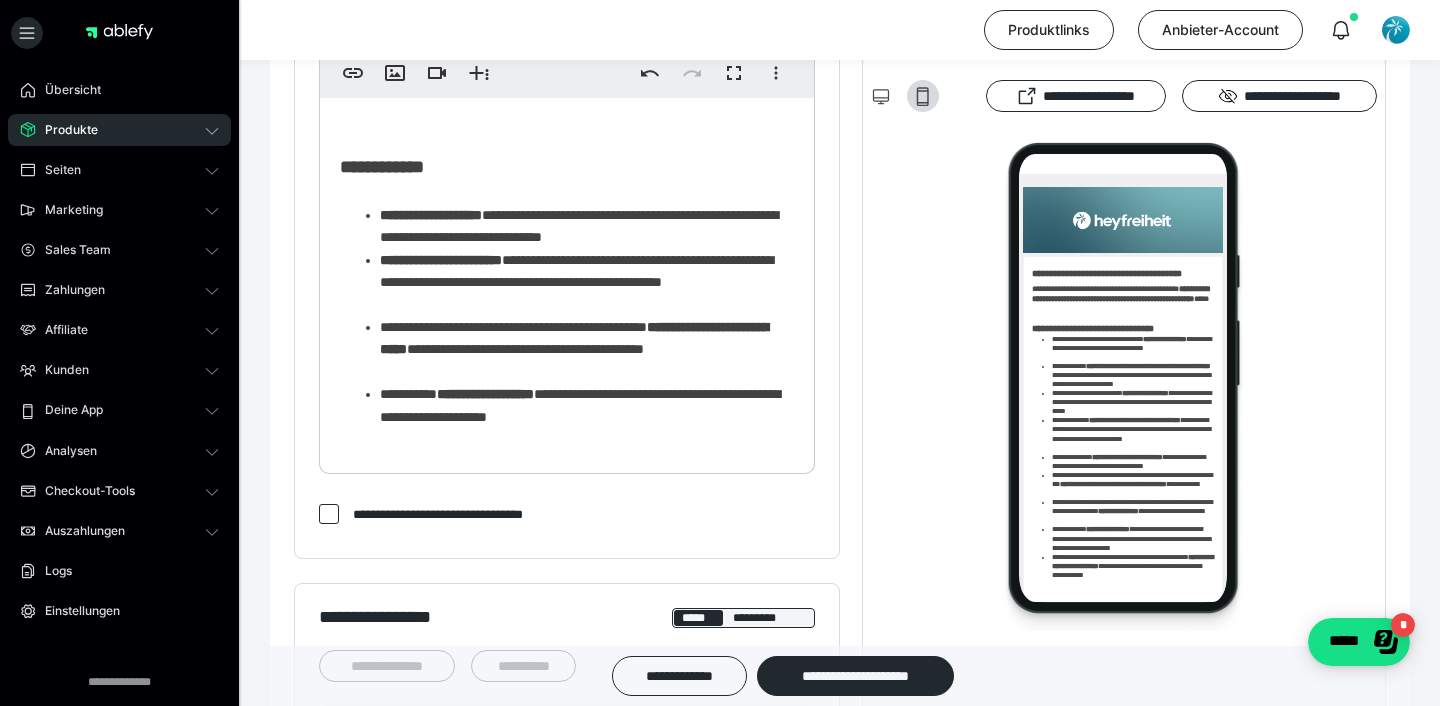 click on "*********" at bounding box center [508, 394] 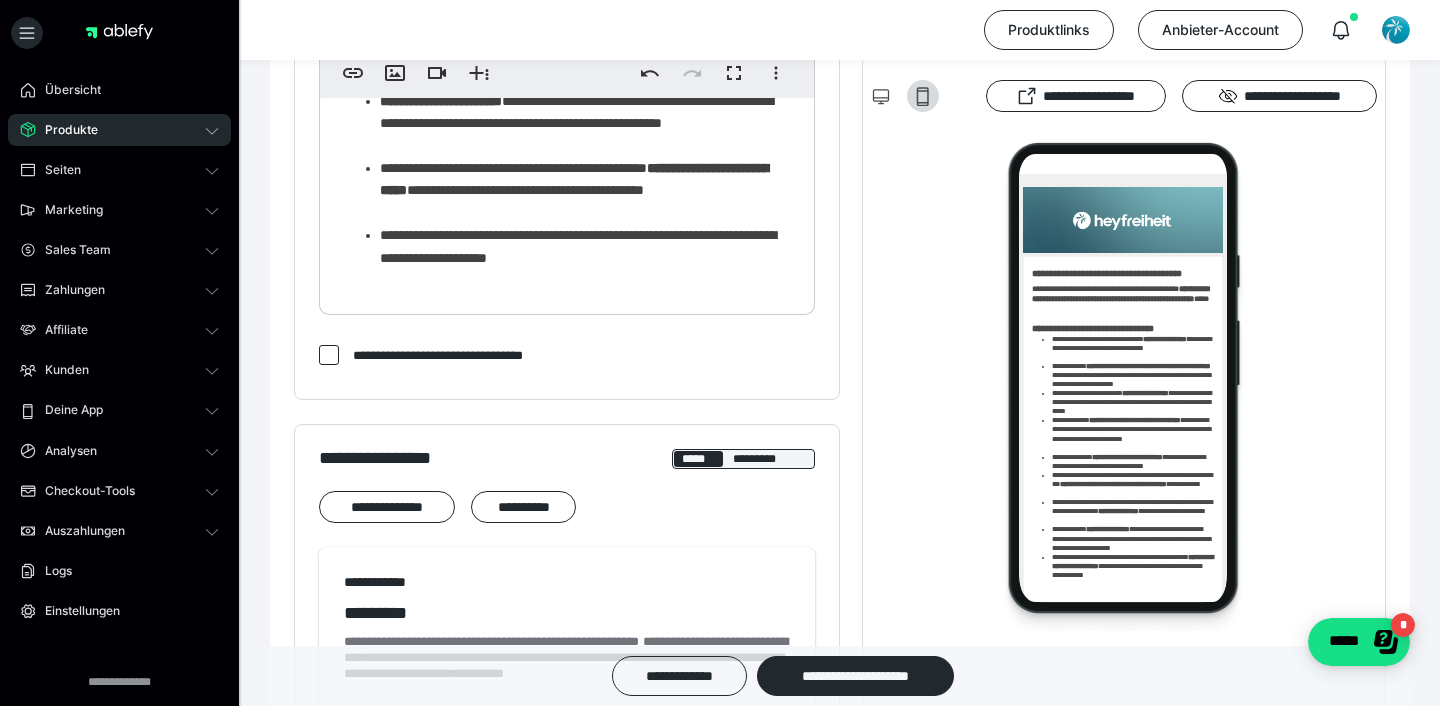 scroll, scrollTop: 820, scrollLeft: 0, axis: vertical 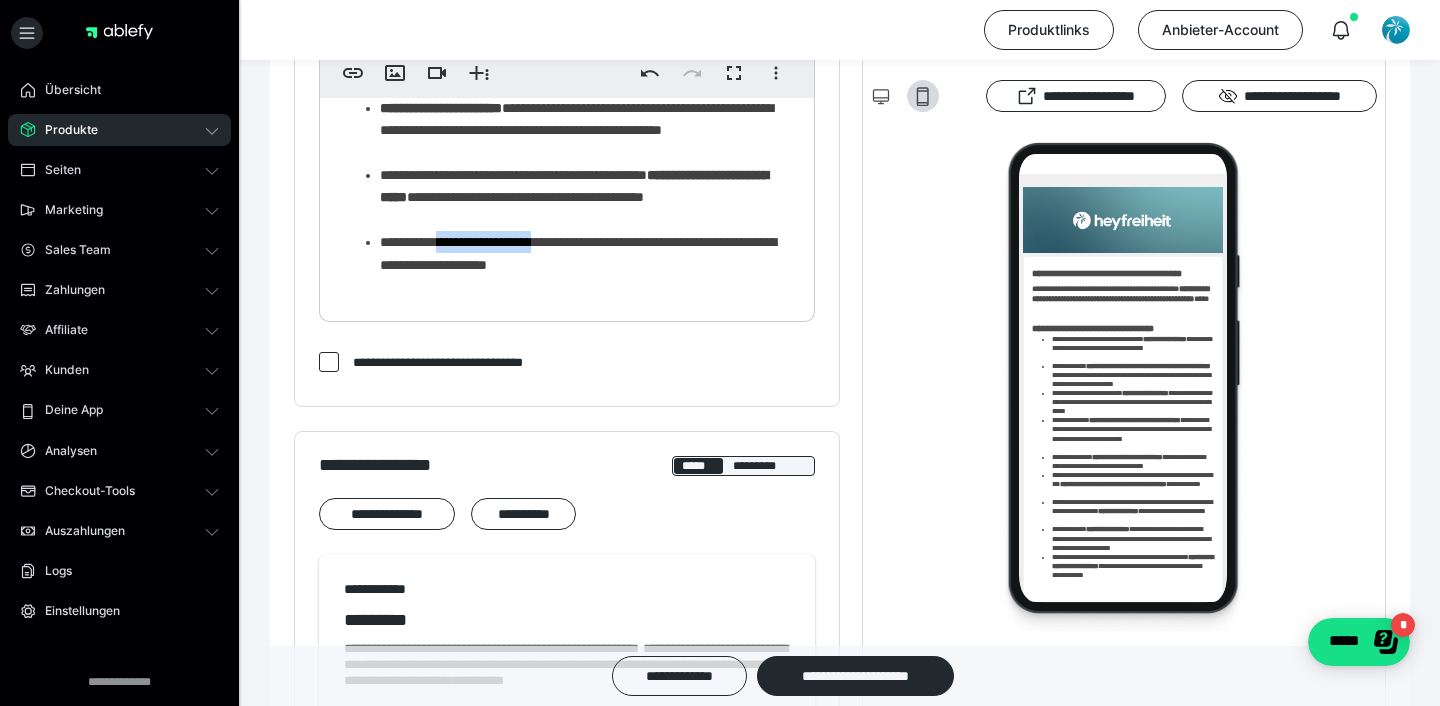 drag, startPoint x: 621, startPoint y: 235, endPoint x: 466, endPoint y: 239, distance: 155.0516 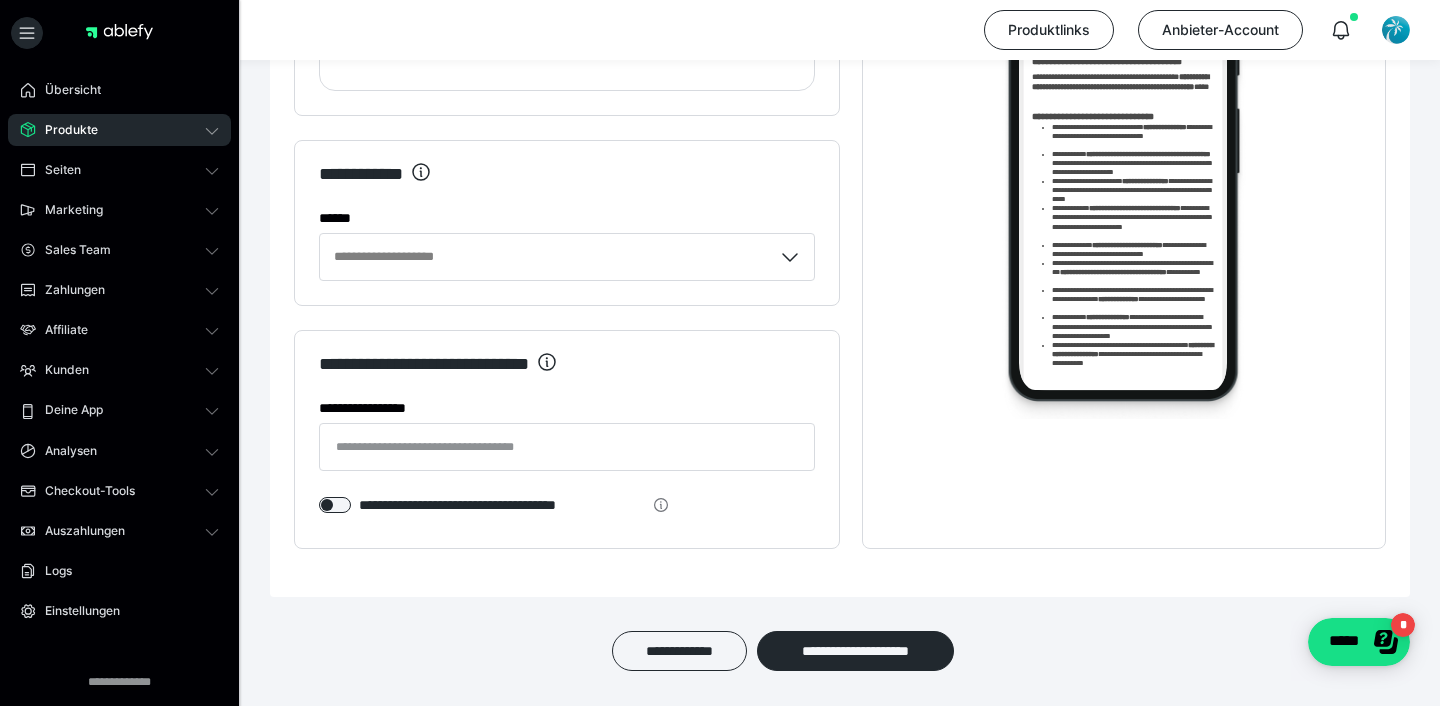 scroll, scrollTop: 4236, scrollLeft: 0, axis: vertical 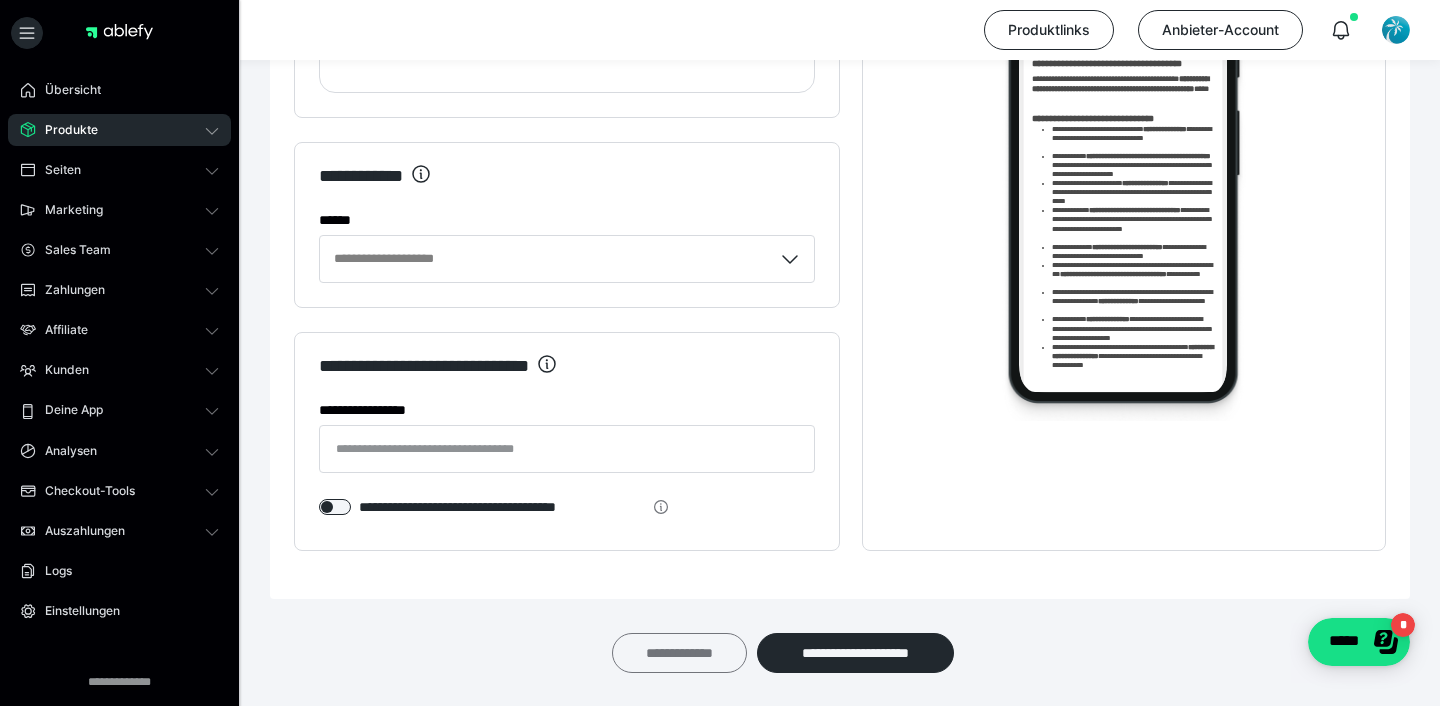 click on "**********" at bounding box center (679, 653) 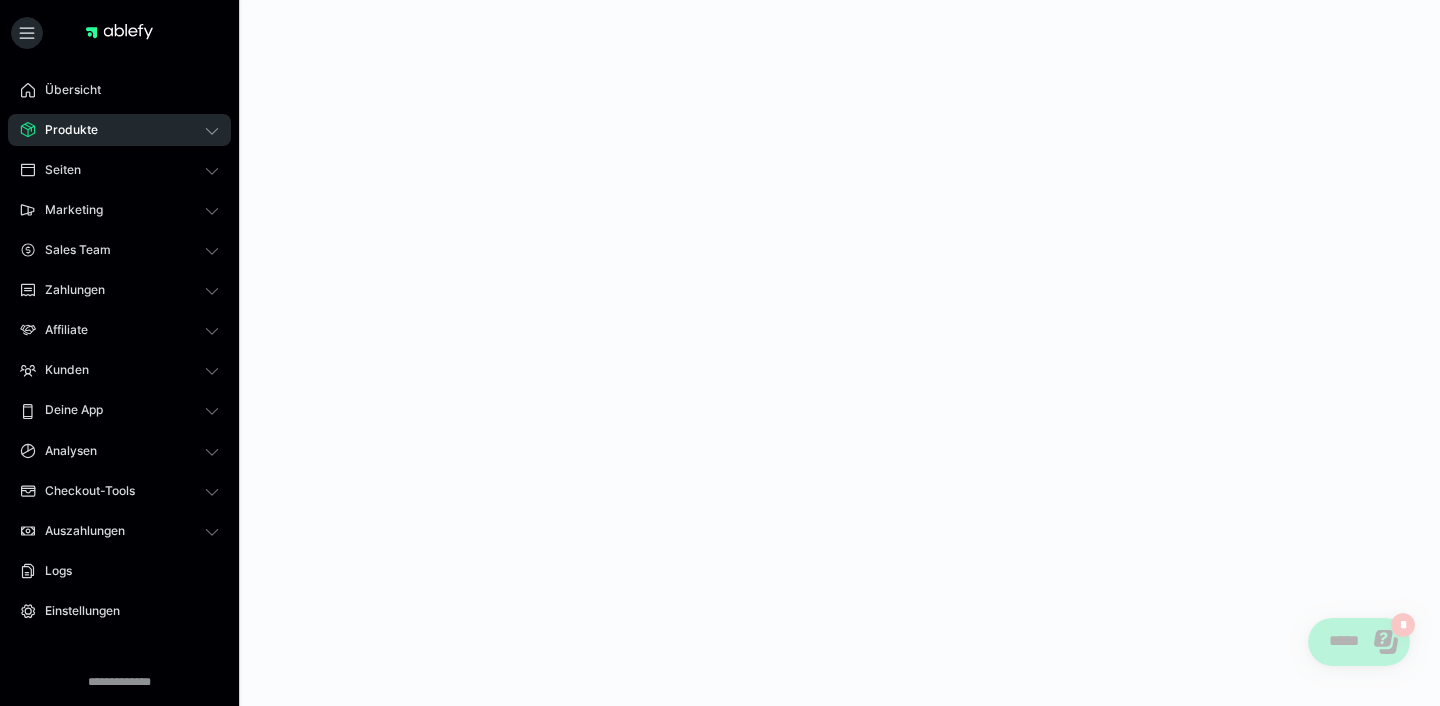 scroll, scrollTop: 0, scrollLeft: 0, axis: both 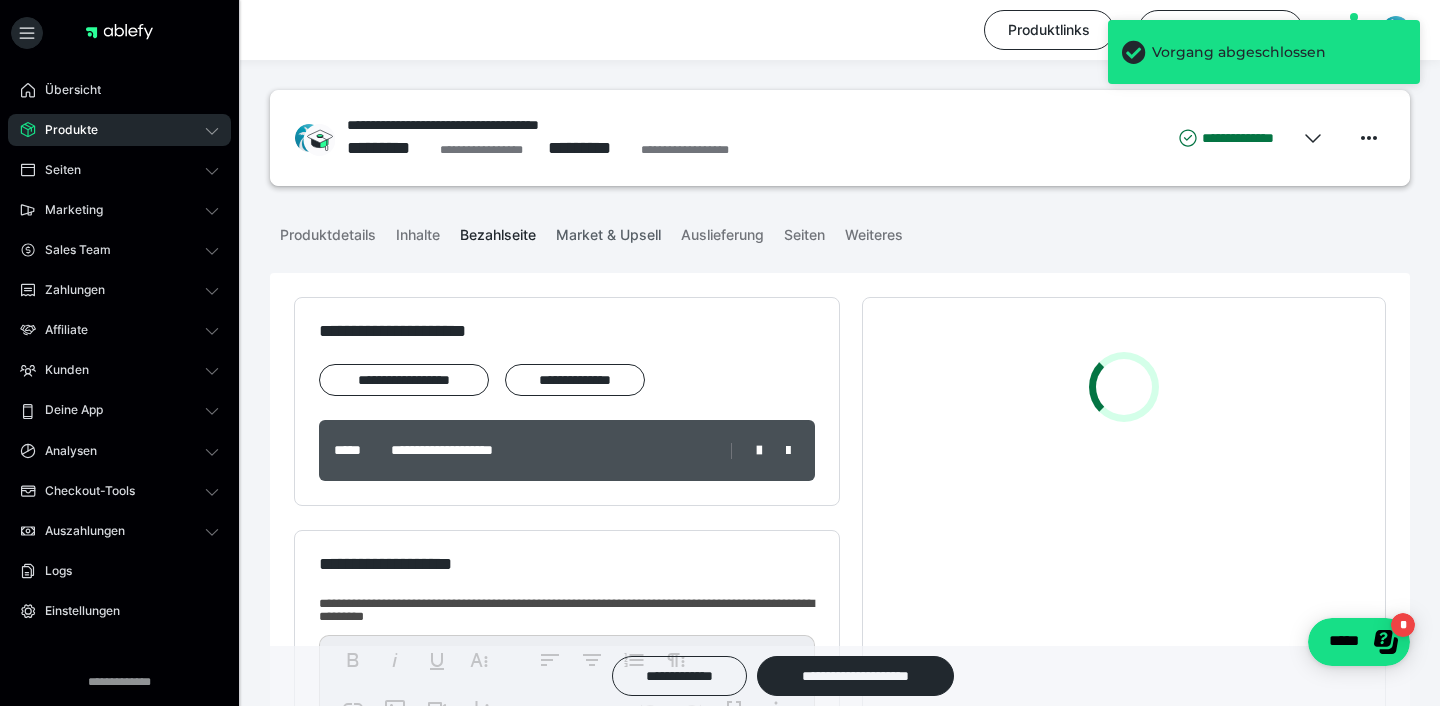 click on "Market & Upsell" at bounding box center [608, 231] 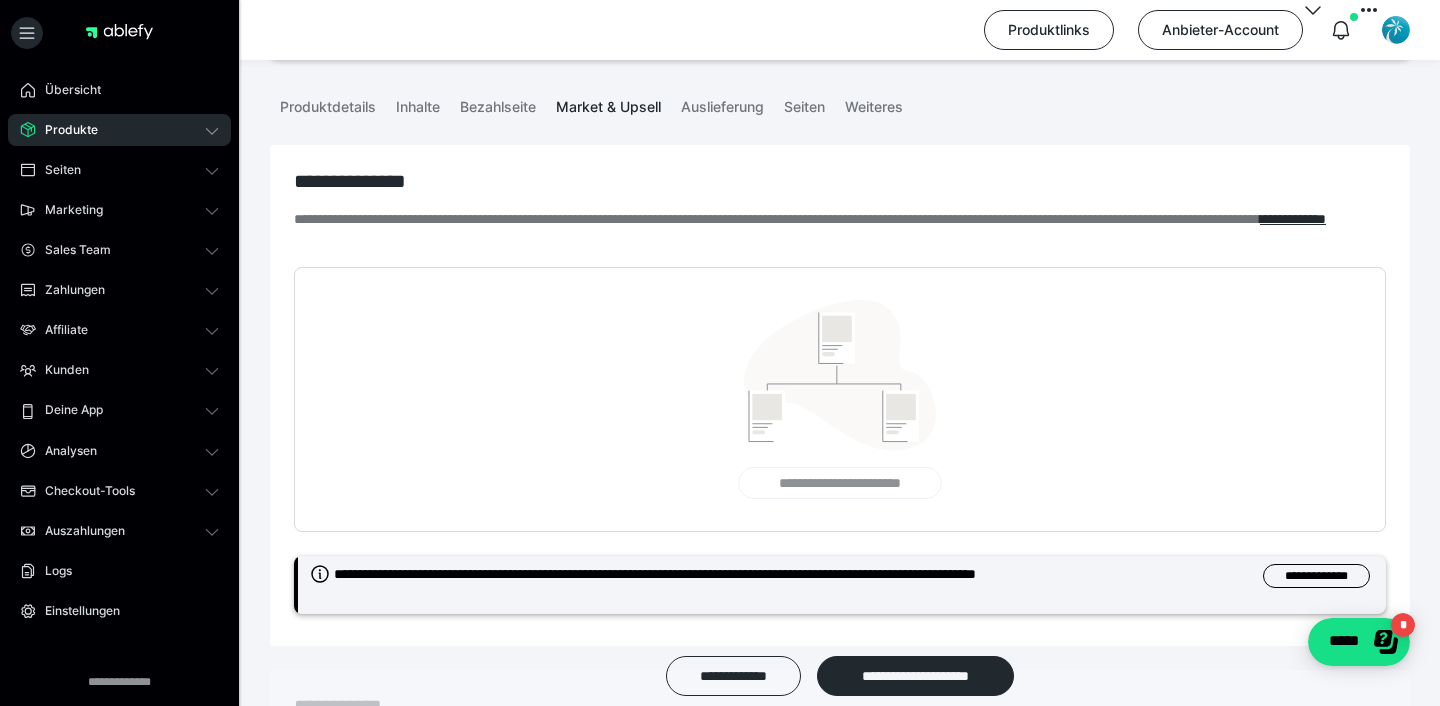 scroll, scrollTop: 0, scrollLeft: 0, axis: both 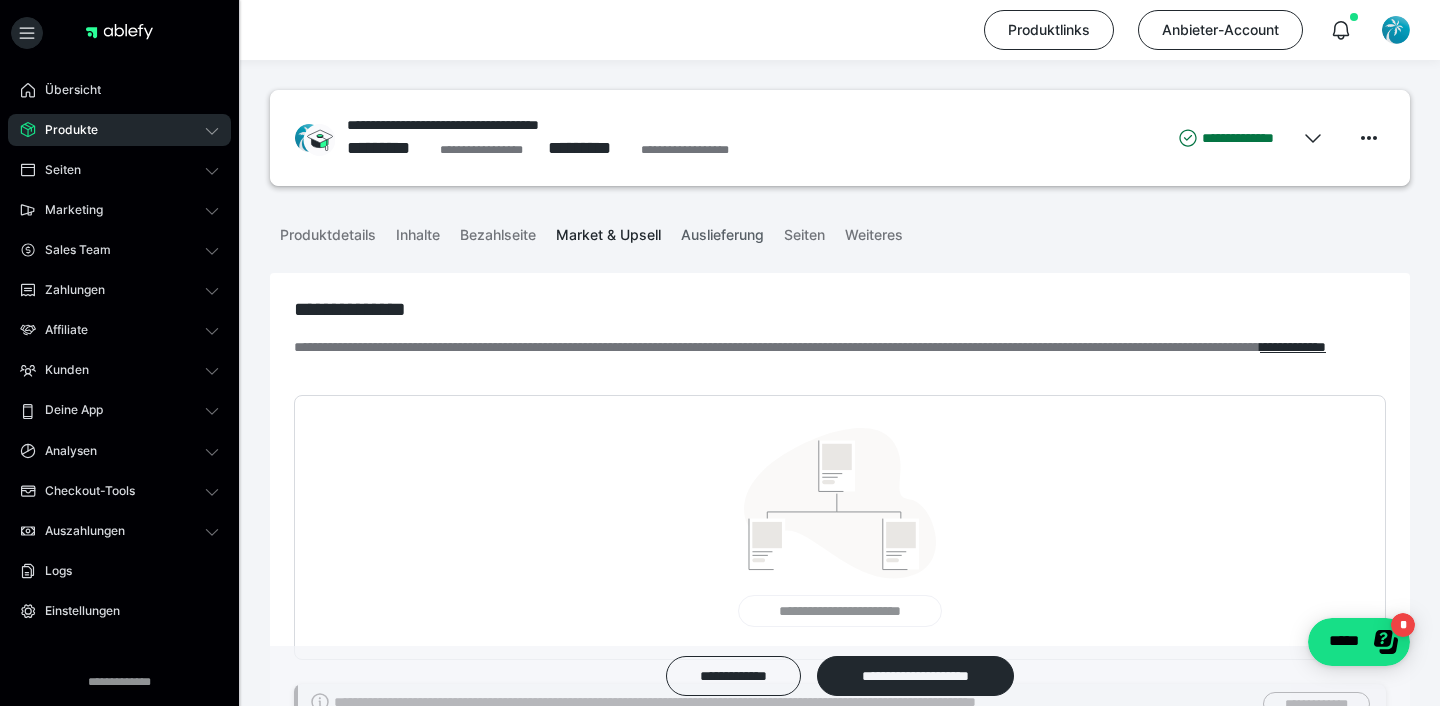 click on "Auslieferung" at bounding box center (722, 231) 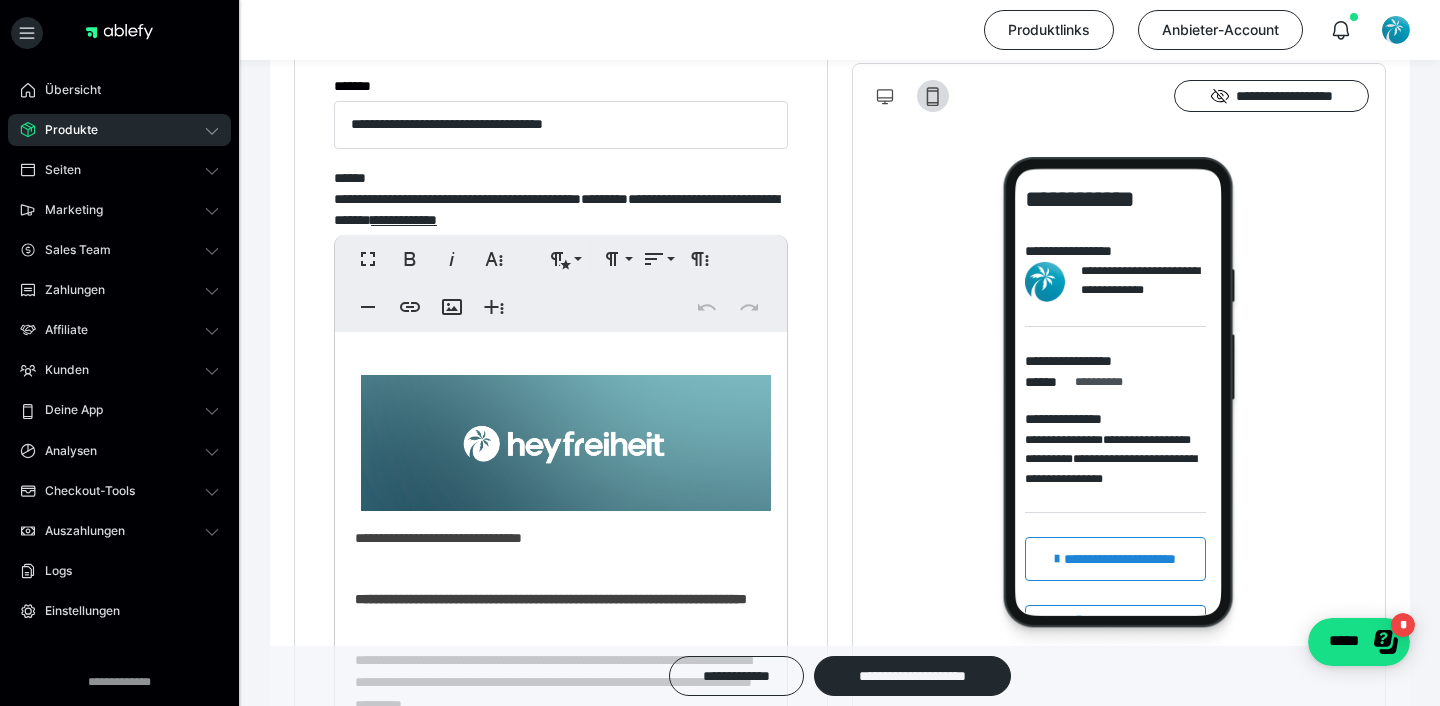 scroll, scrollTop: 1039, scrollLeft: 0, axis: vertical 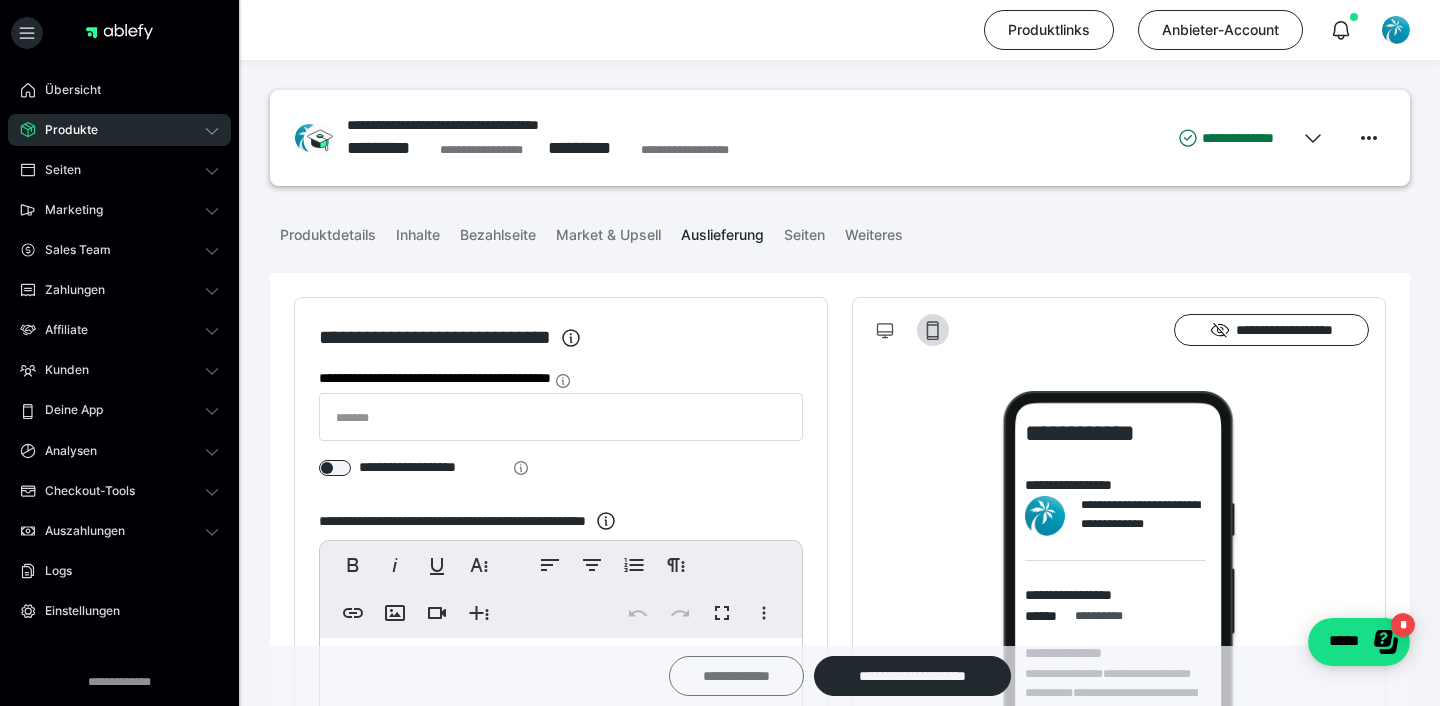 click on "**********" at bounding box center (736, 676) 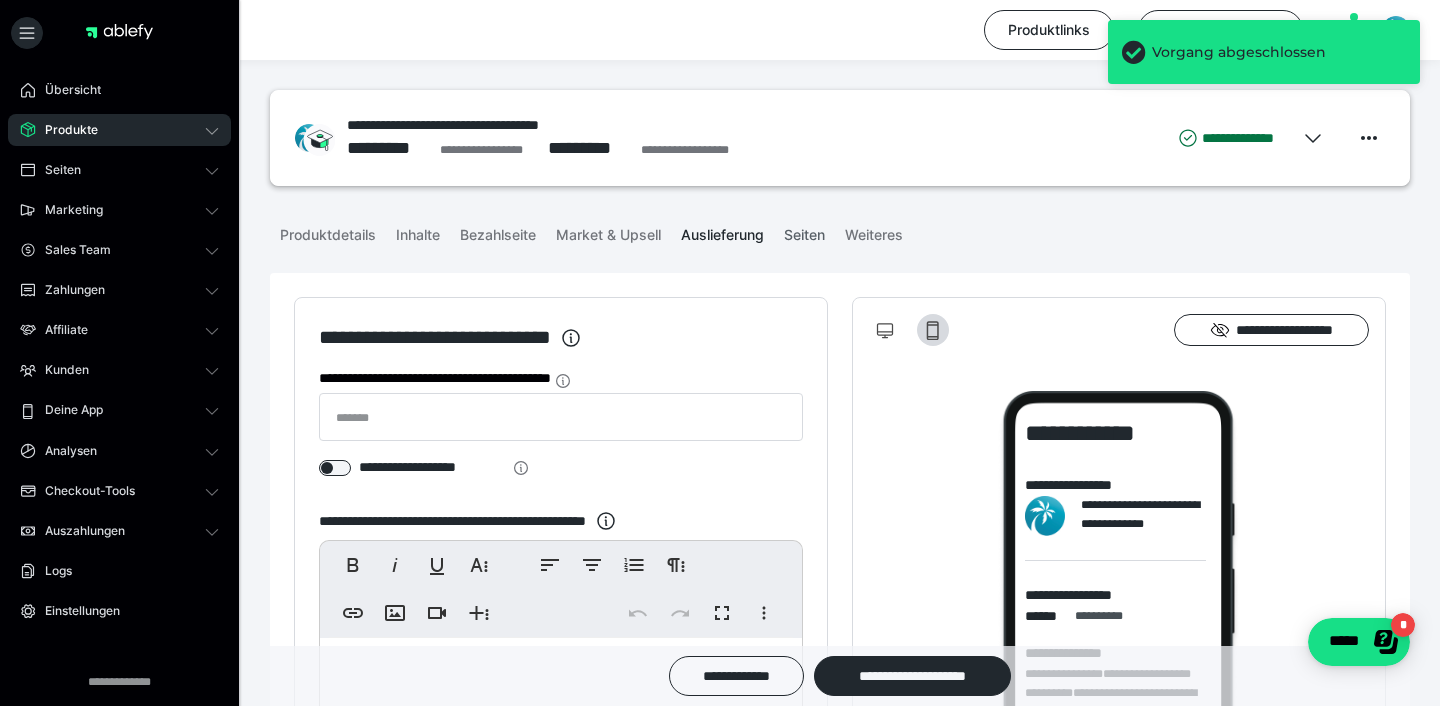 click on "Seiten" at bounding box center (804, 231) 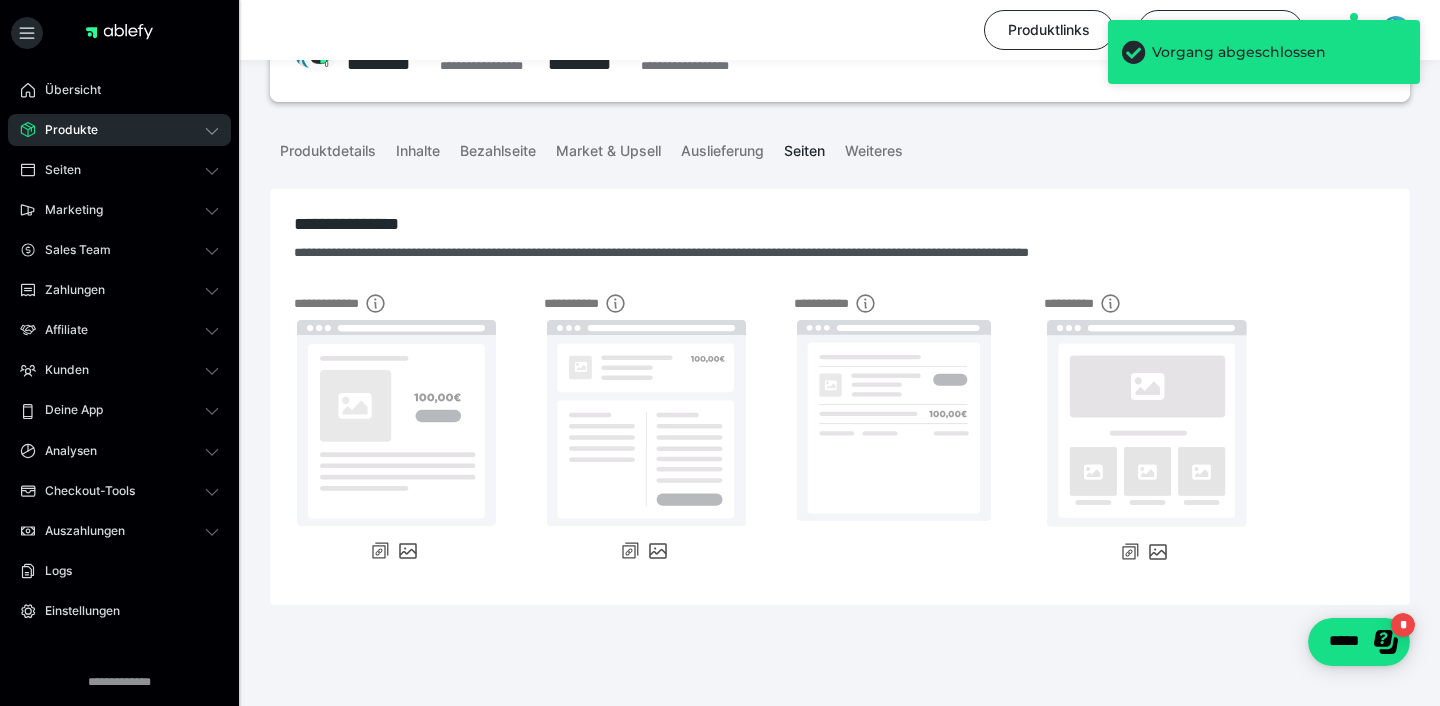 scroll, scrollTop: 0, scrollLeft: 0, axis: both 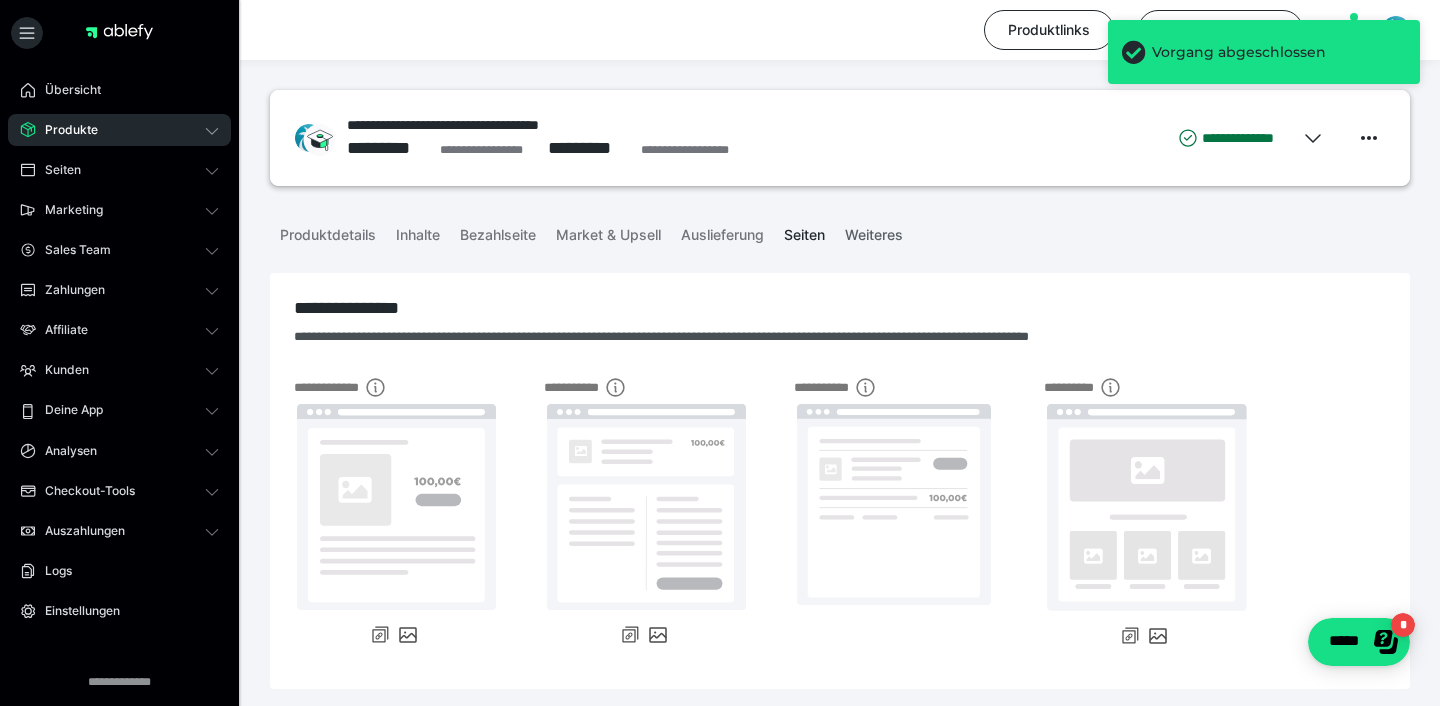 click on "Weiteres" at bounding box center [874, 231] 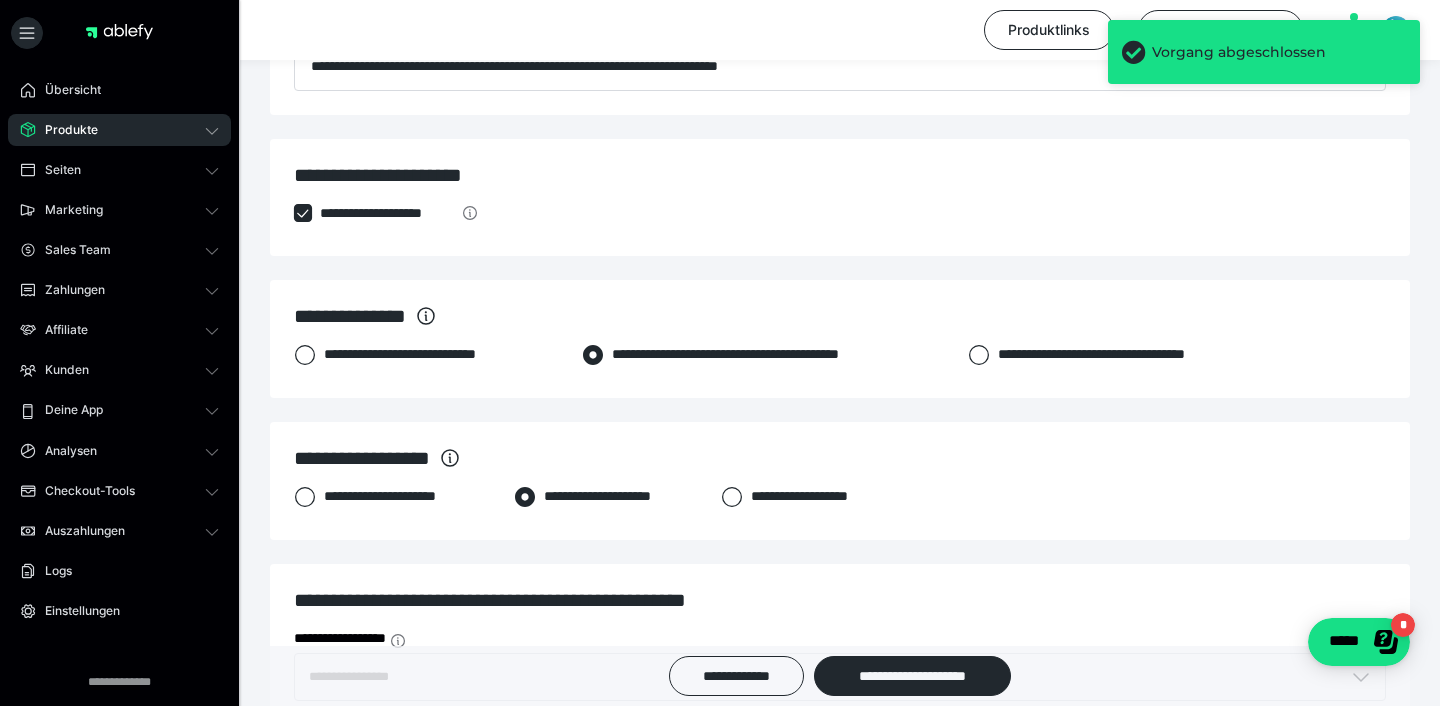 scroll, scrollTop: 1057, scrollLeft: 0, axis: vertical 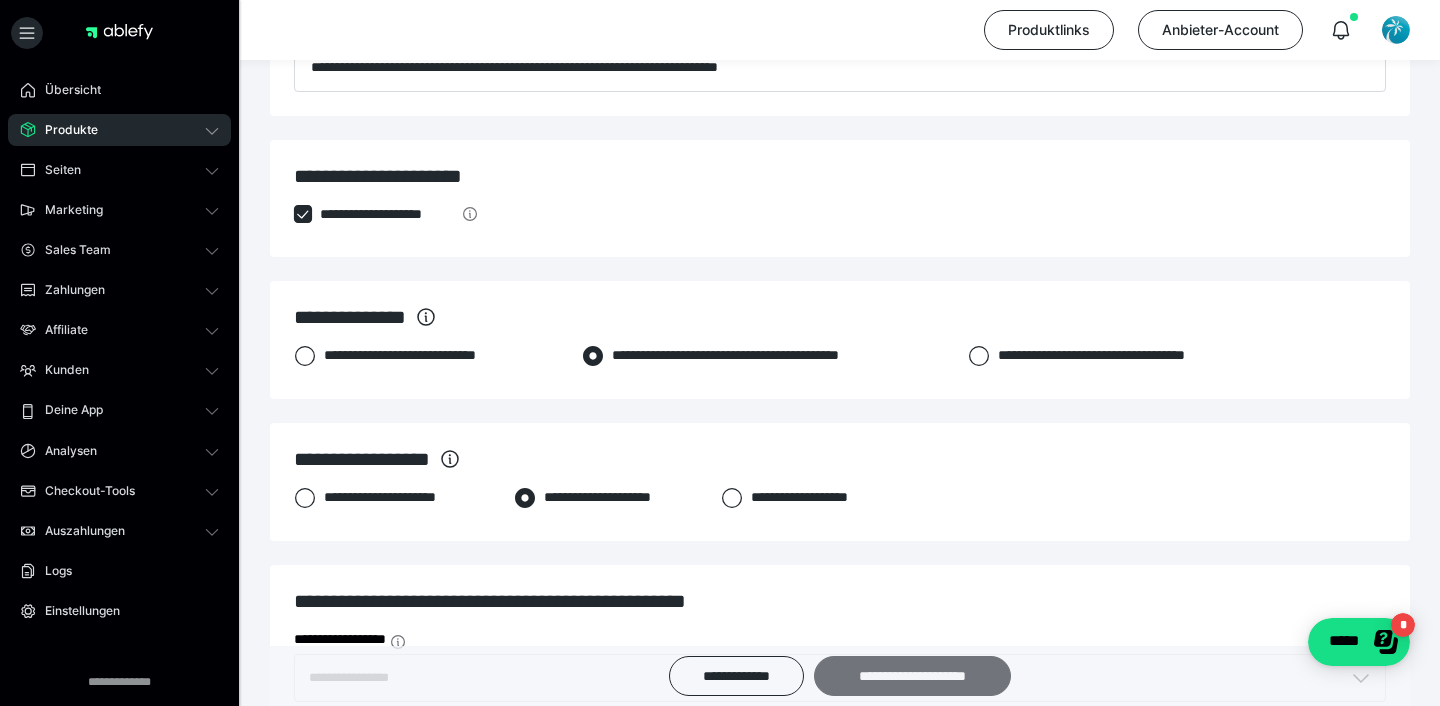 click on "**********" at bounding box center [912, 676] 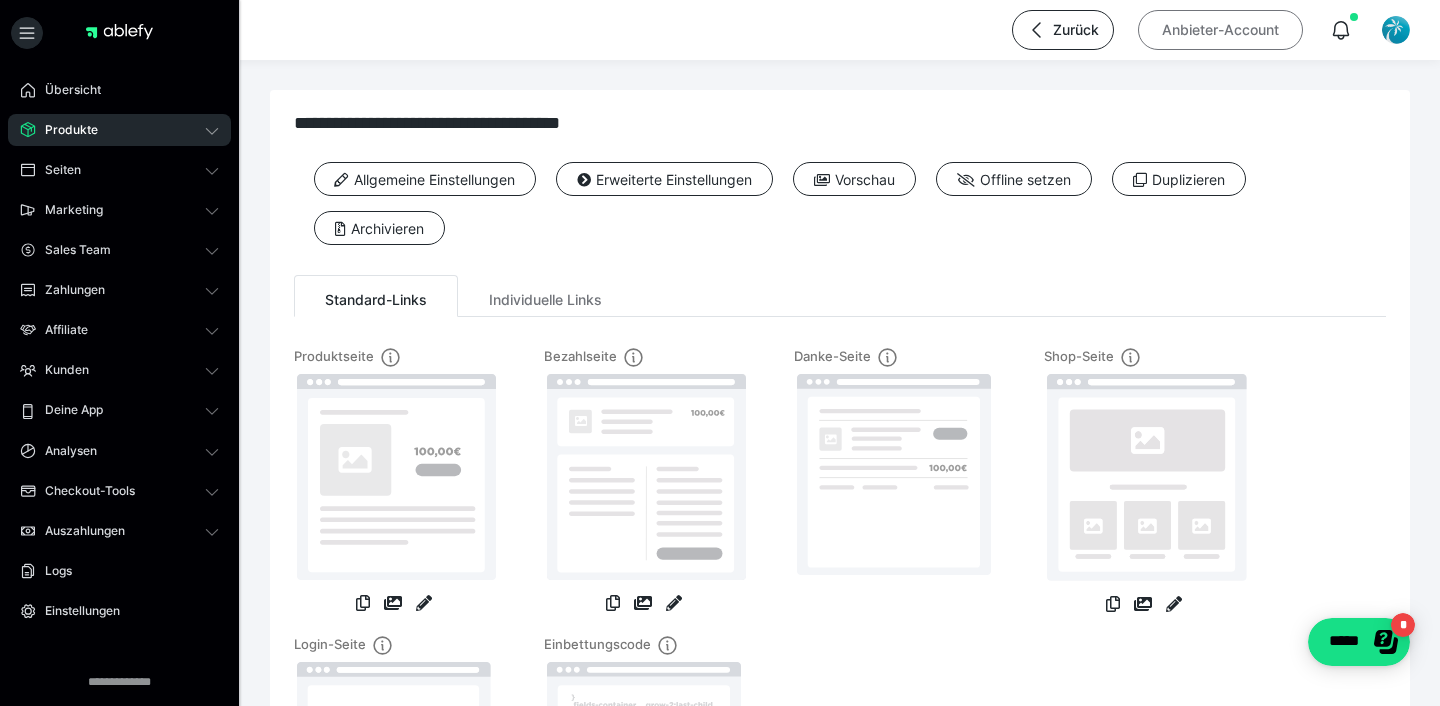 click on "Anbieter-Account" at bounding box center [1220, 30] 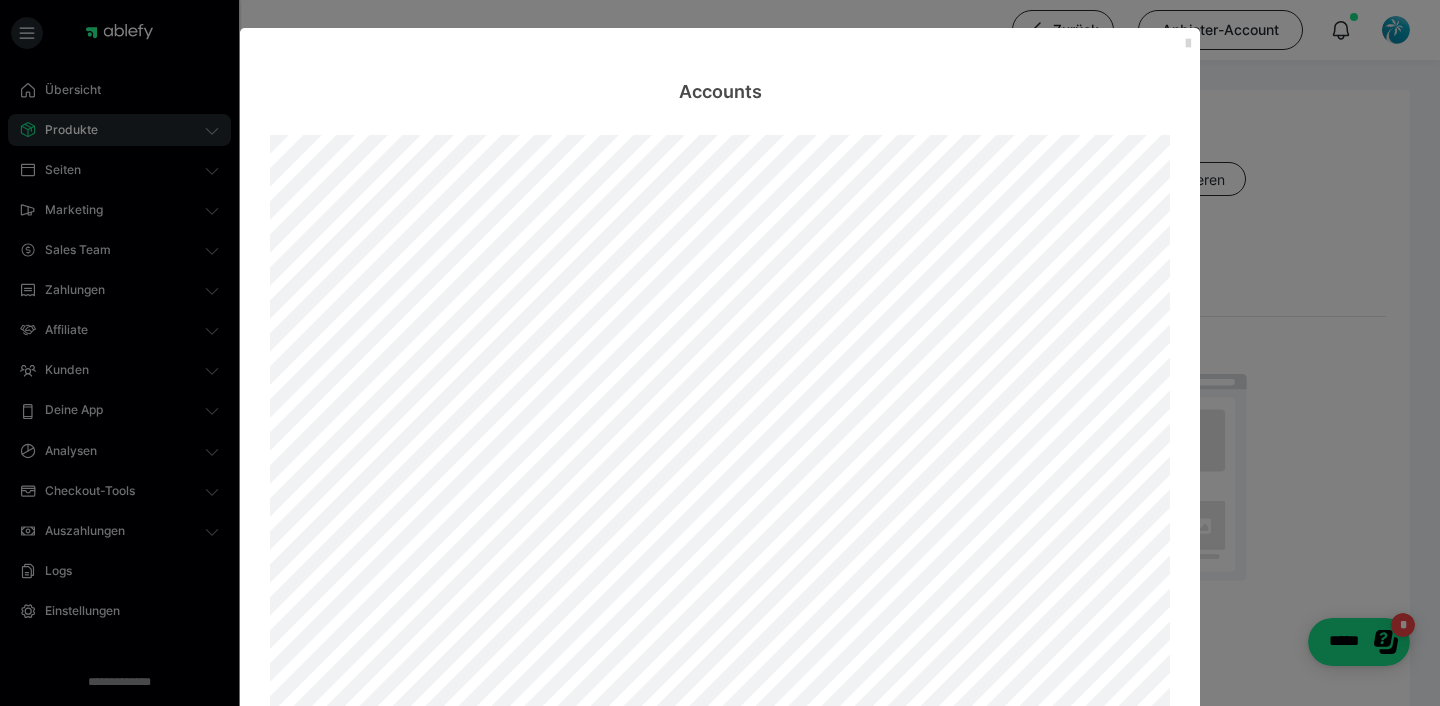 click at bounding box center (1188, 44) 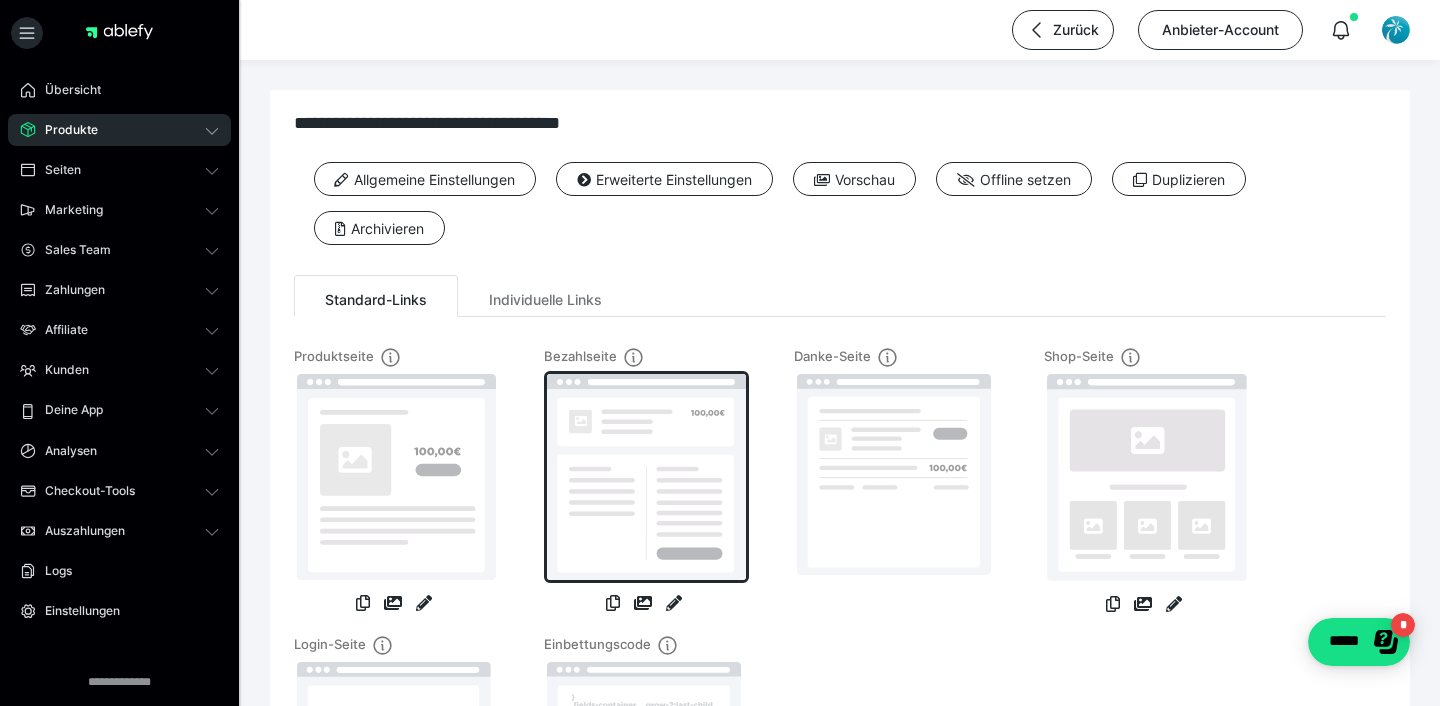 type 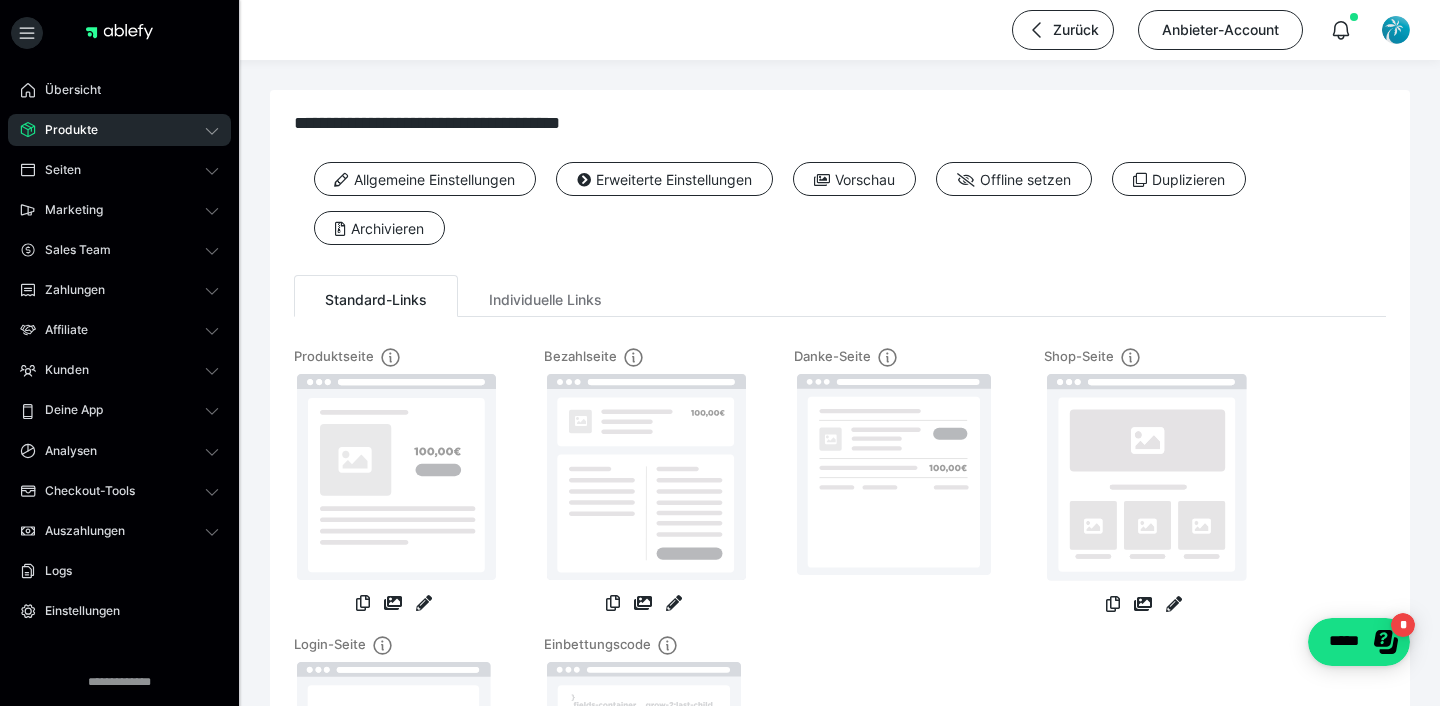 click on "**********" at bounding box center (840, 194) 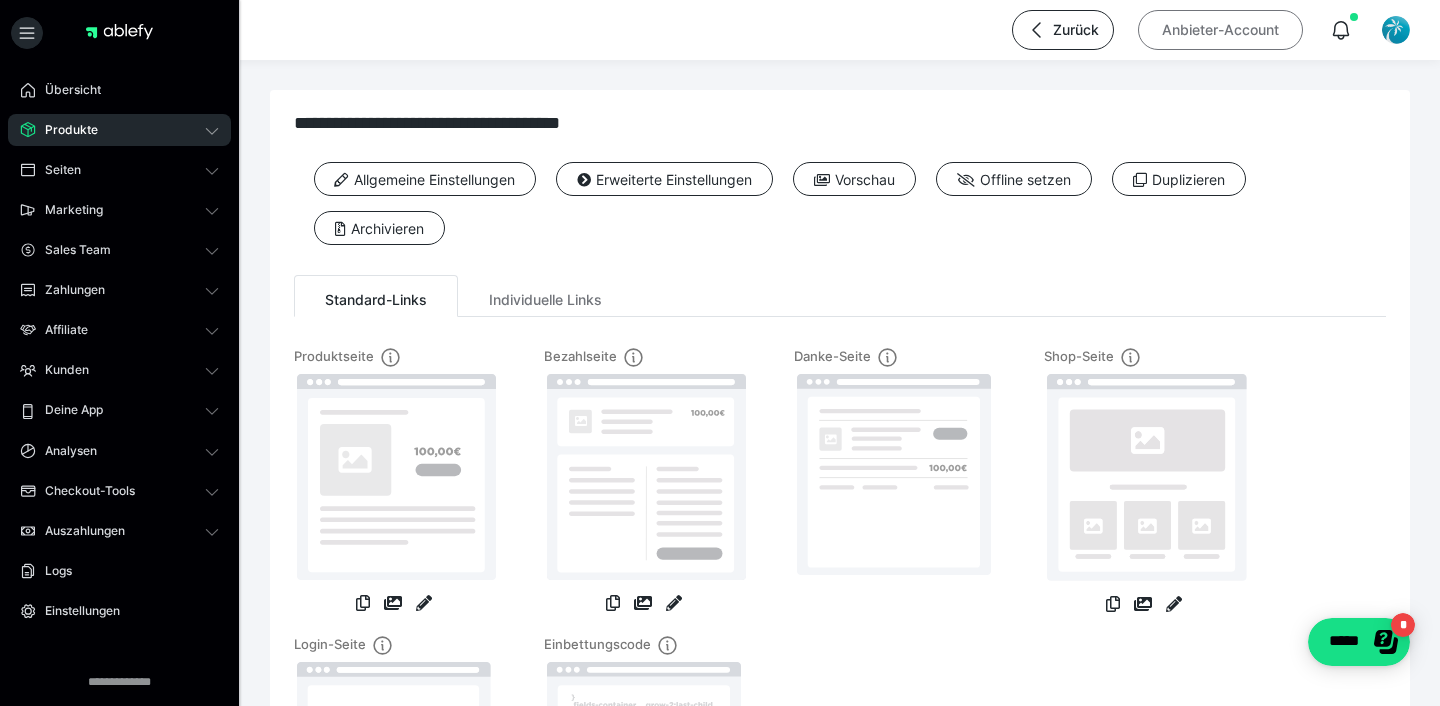 click on "Anbieter-Account" at bounding box center (1220, 30) 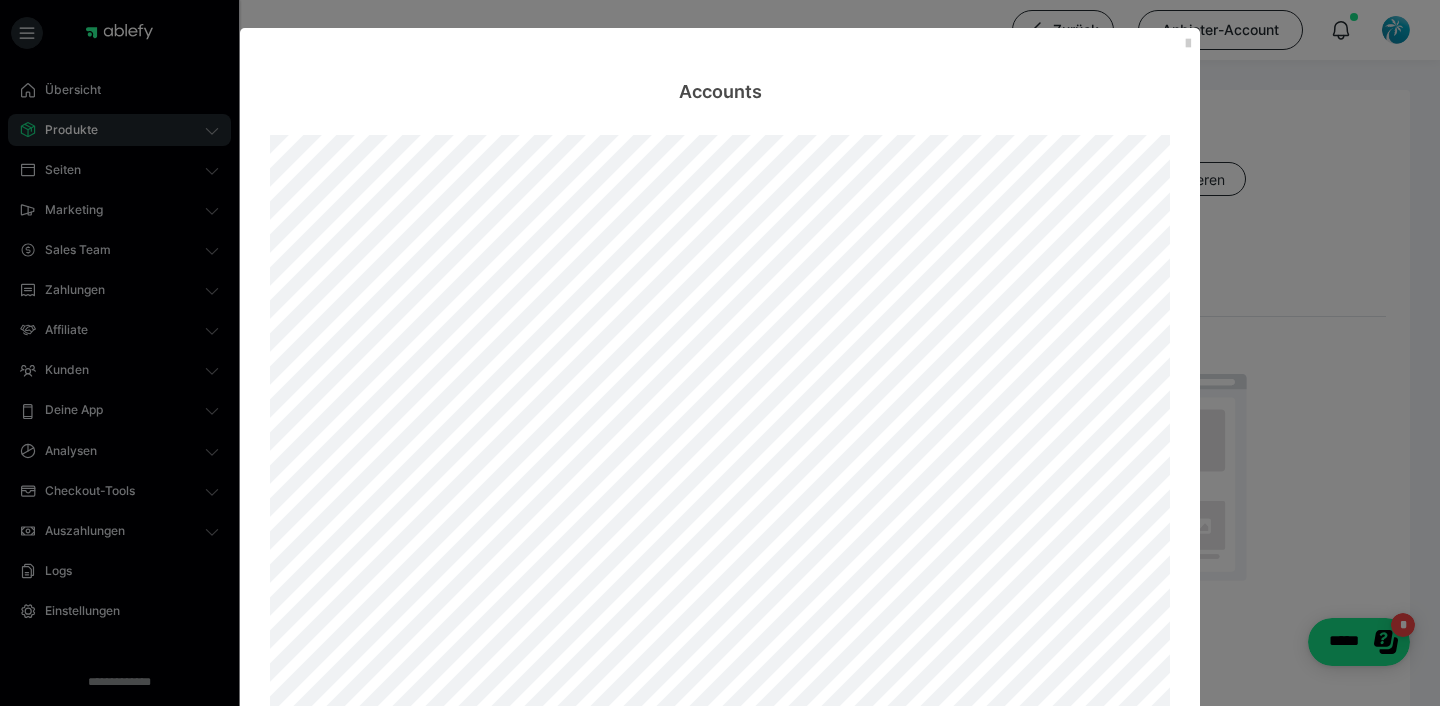 scroll, scrollTop: 272, scrollLeft: 0, axis: vertical 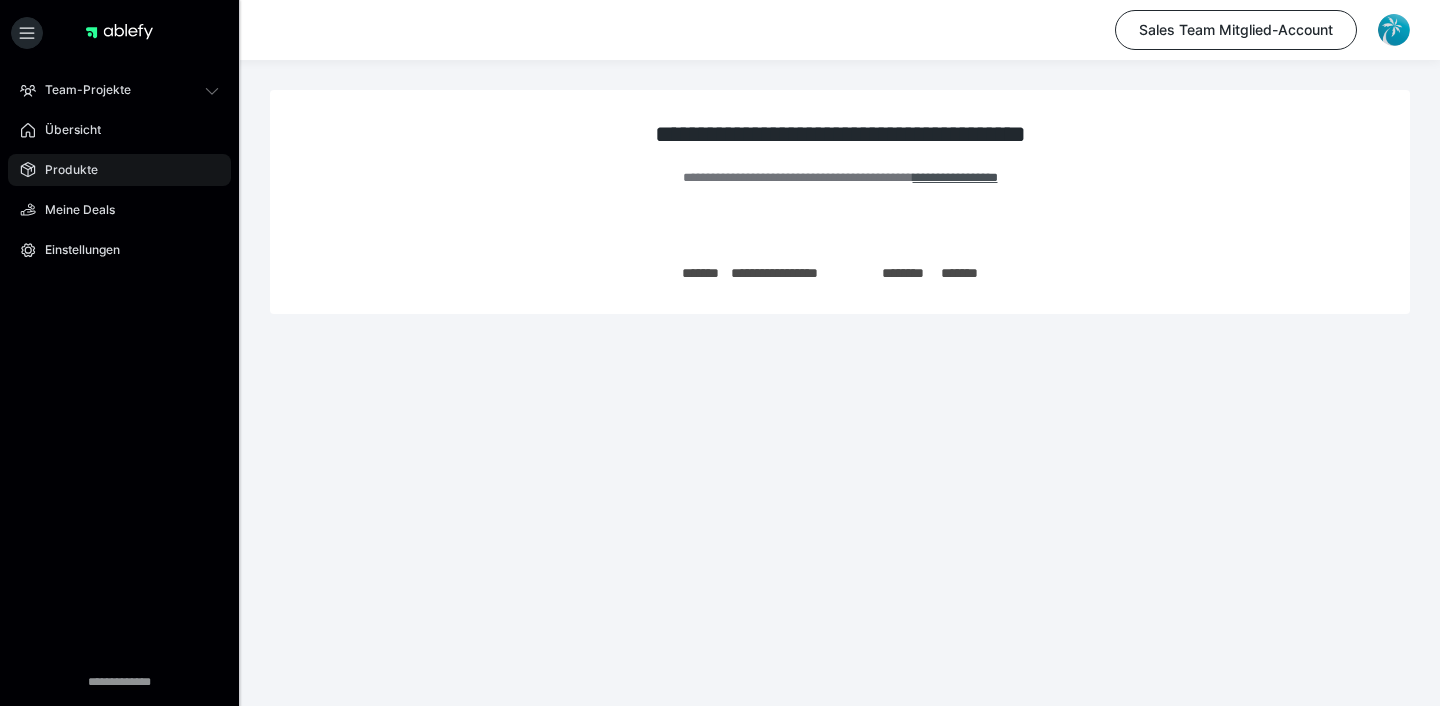 click on "Produkte" at bounding box center (119, 170) 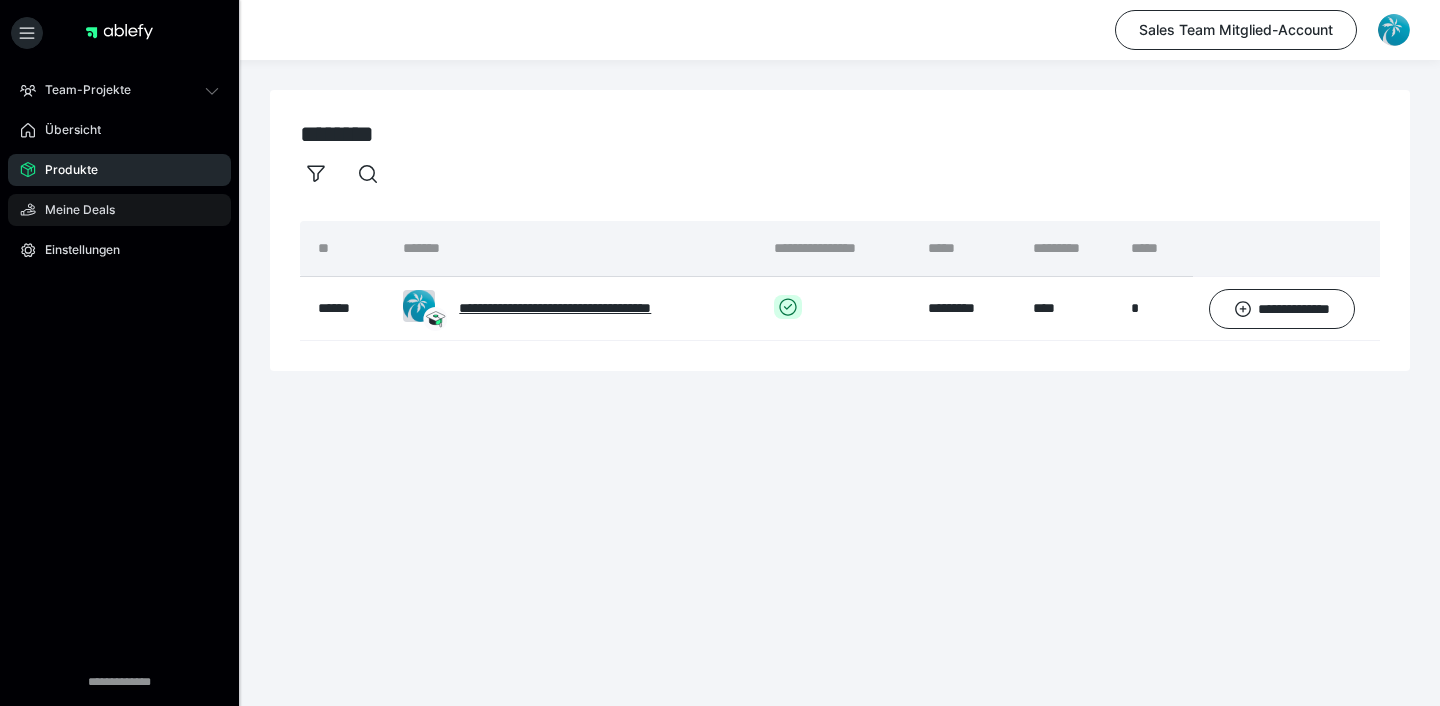 click on "Meine Deals" at bounding box center [73, 210] 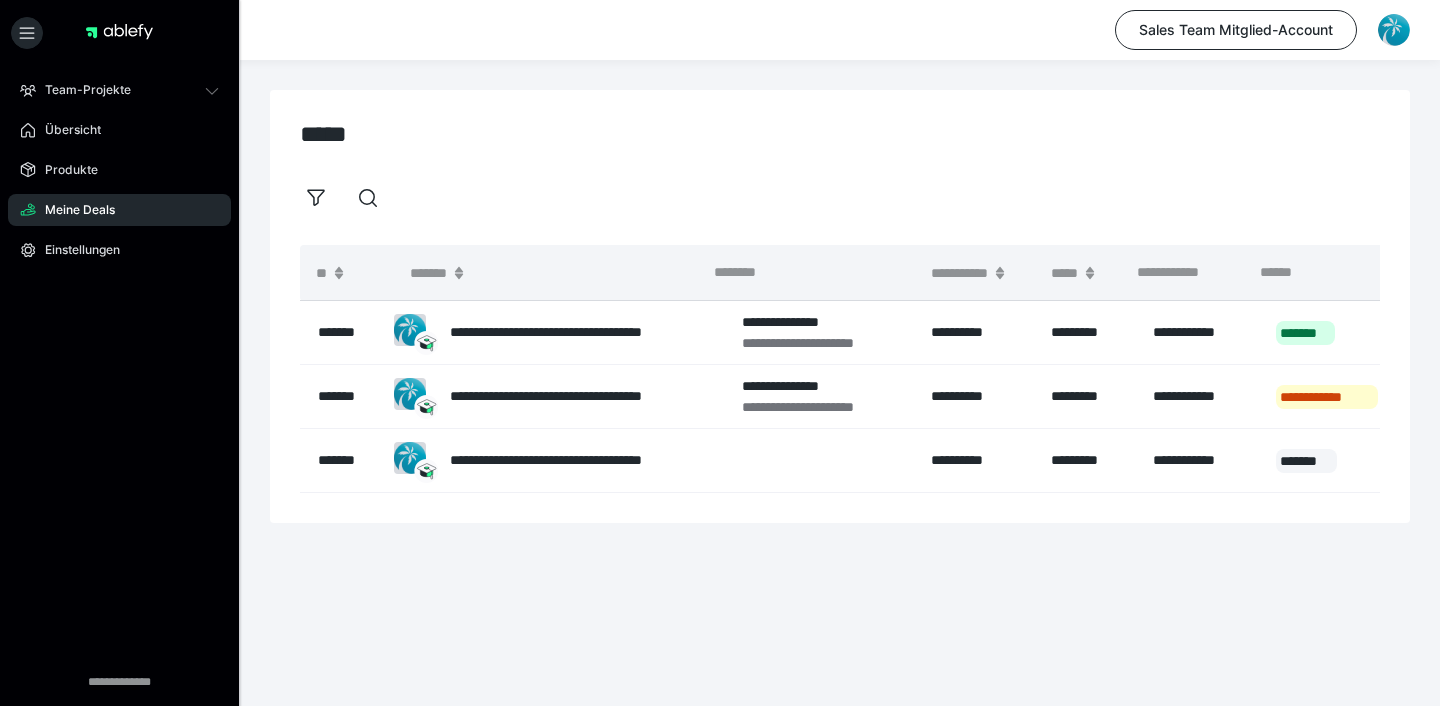 click on "*****" at bounding box center (840, 134) 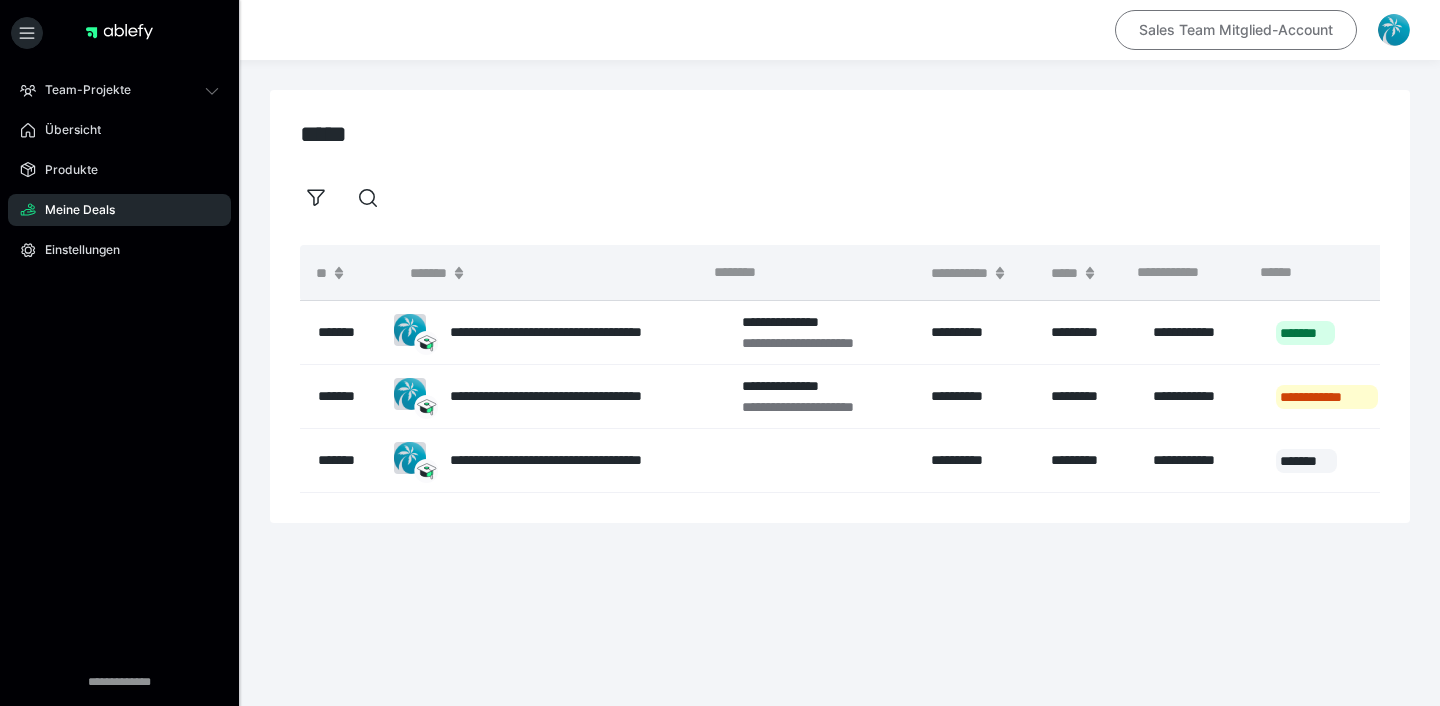 click on "Sales Team Mitglied-Account" at bounding box center (1236, 30) 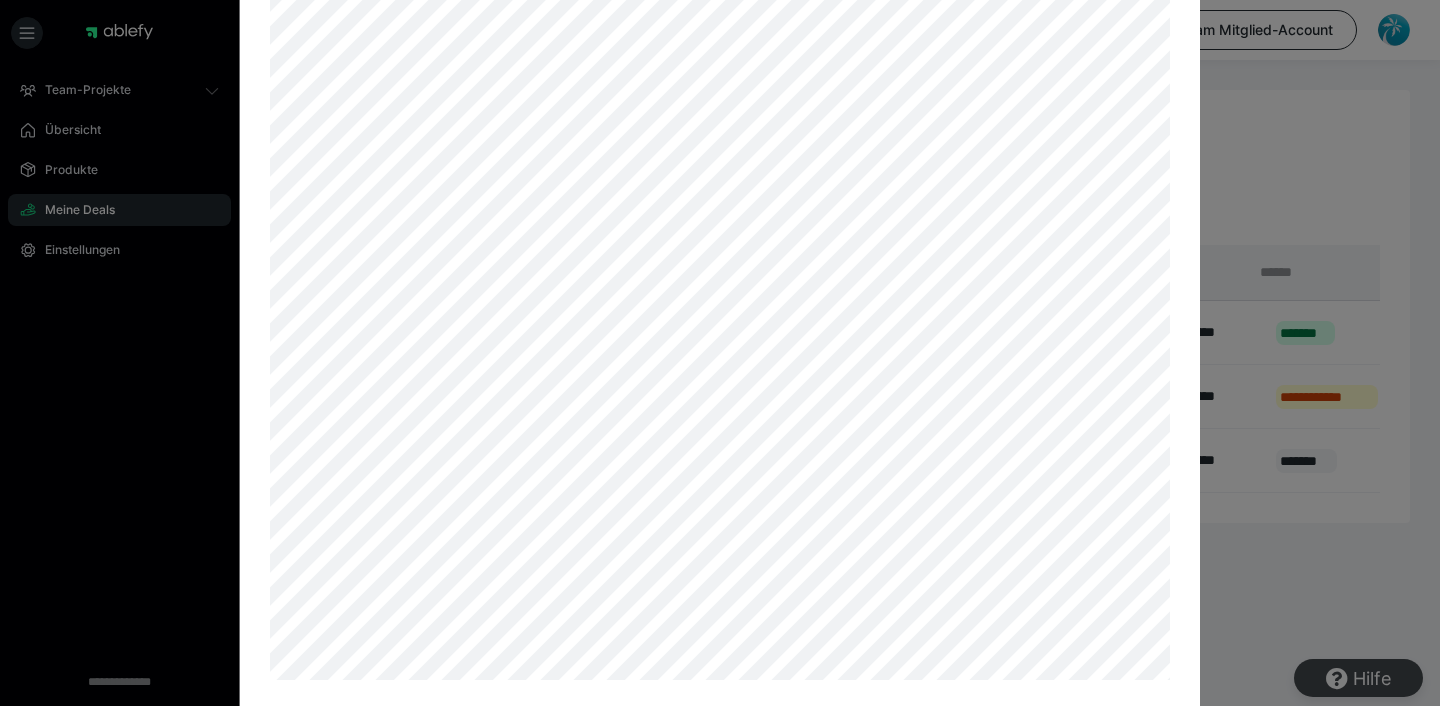 scroll, scrollTop: 229, scrollLeft: 0, axis: vertical 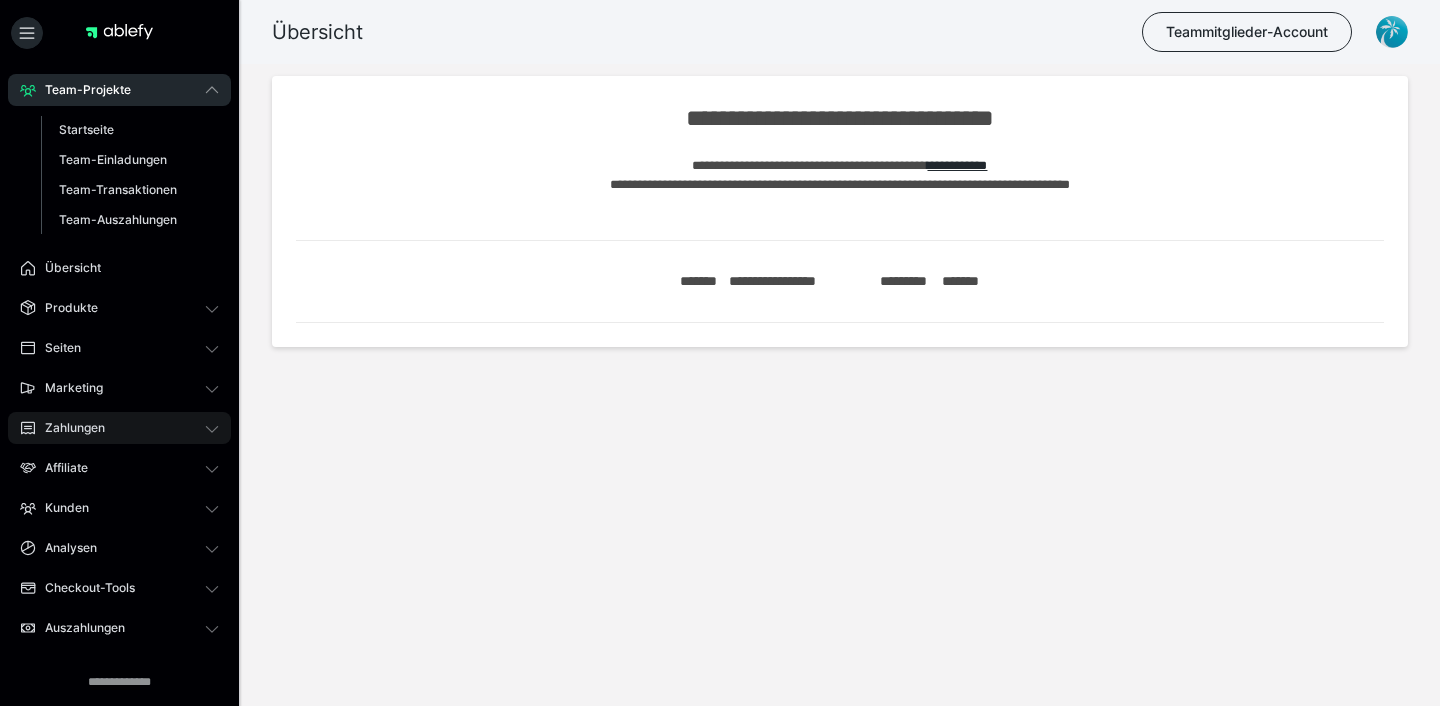 click 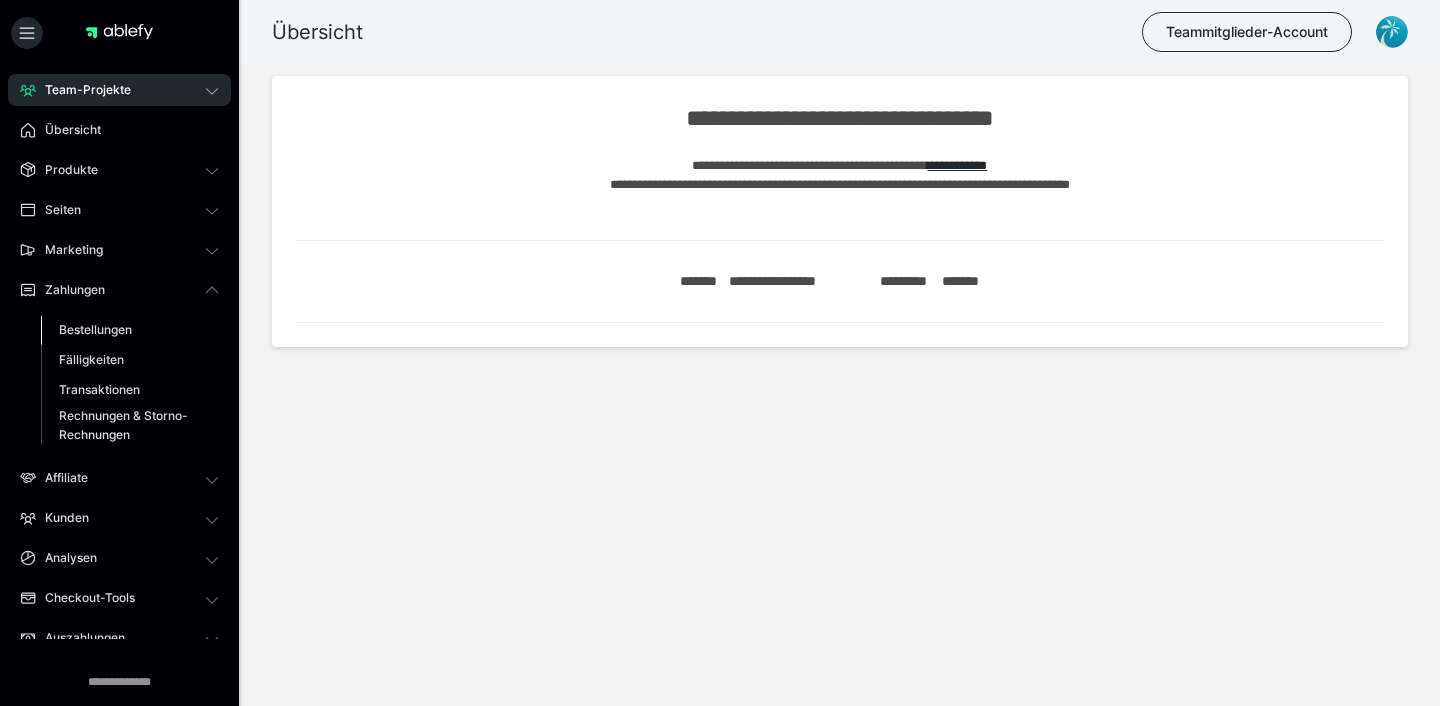 click on "Bestellungen" at bounding box center [95, 329] 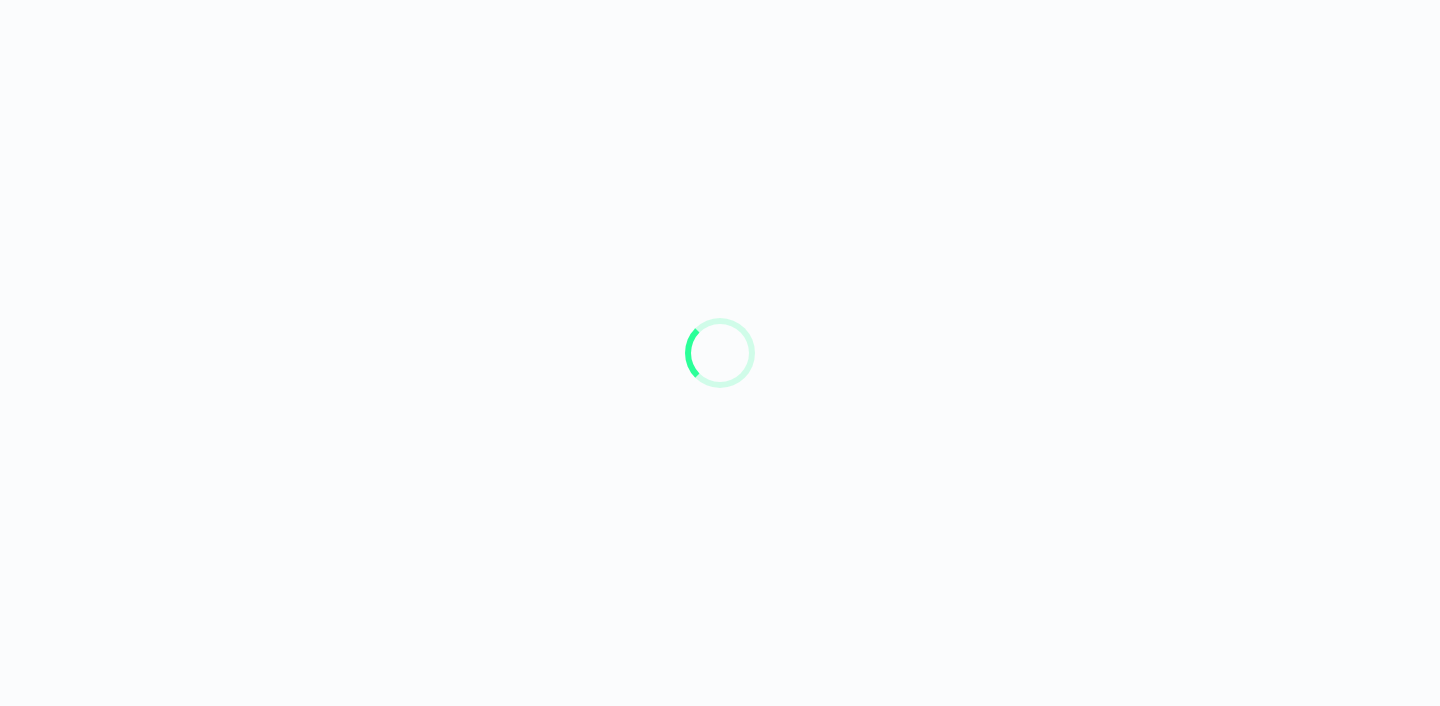 scroll, scrollTop: 0, scrollLeft: 0, axis: both 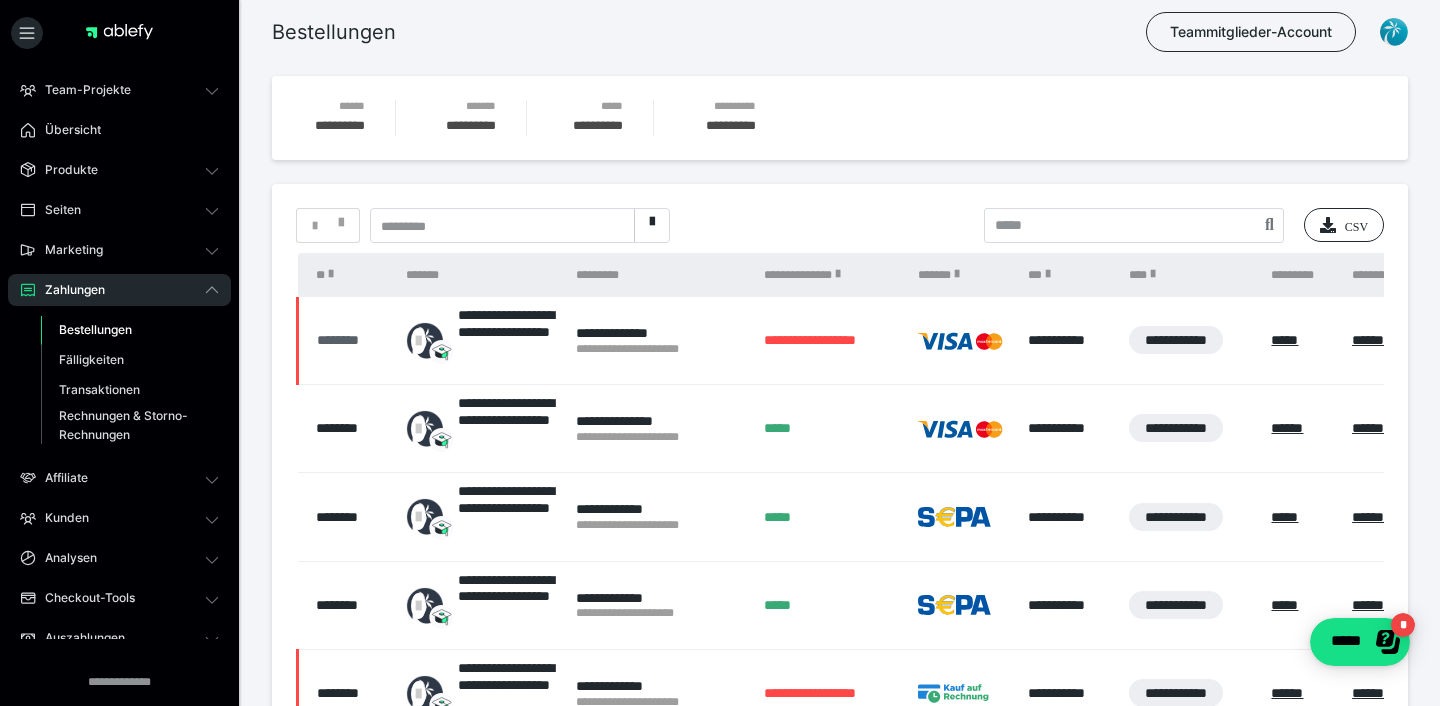 click on "********" at bounding box center [351, 340] 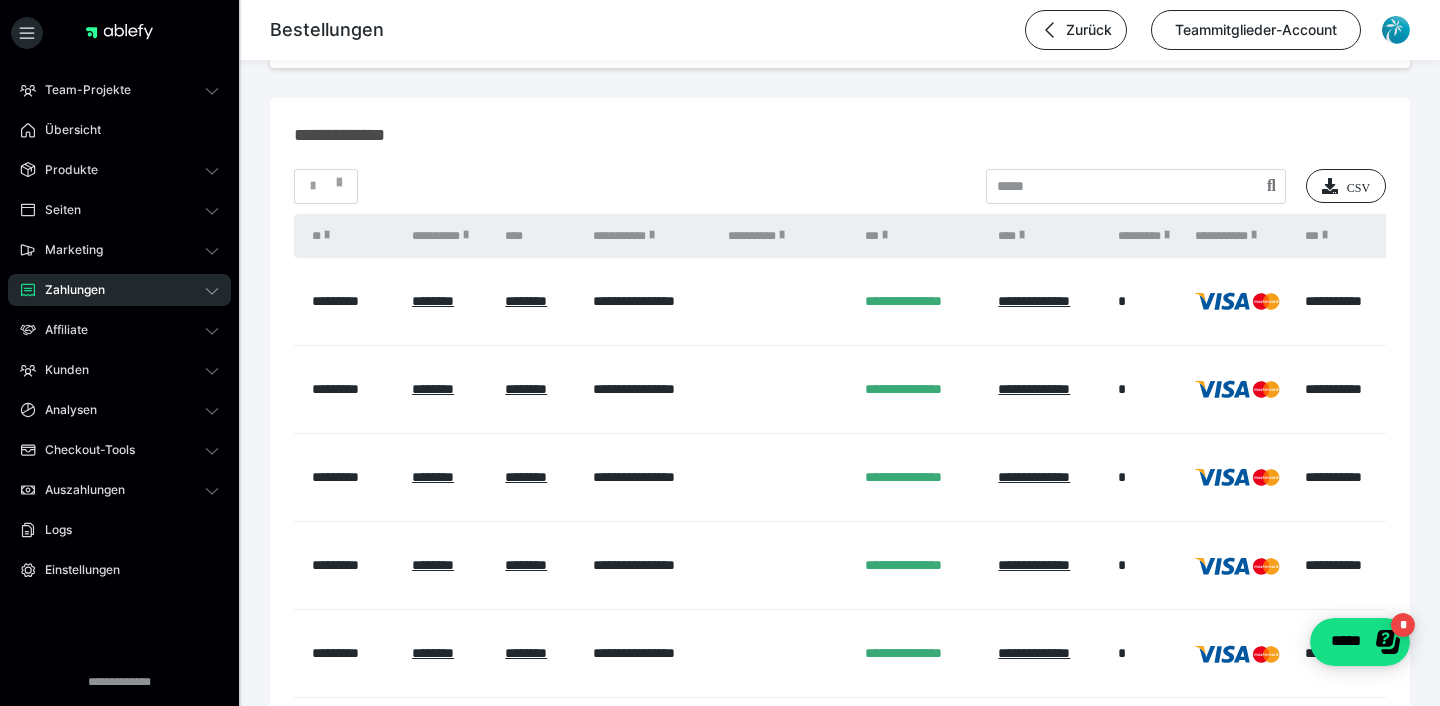 scroll, scrollTop: 2766, scrollLeft: 0, axis: vertical 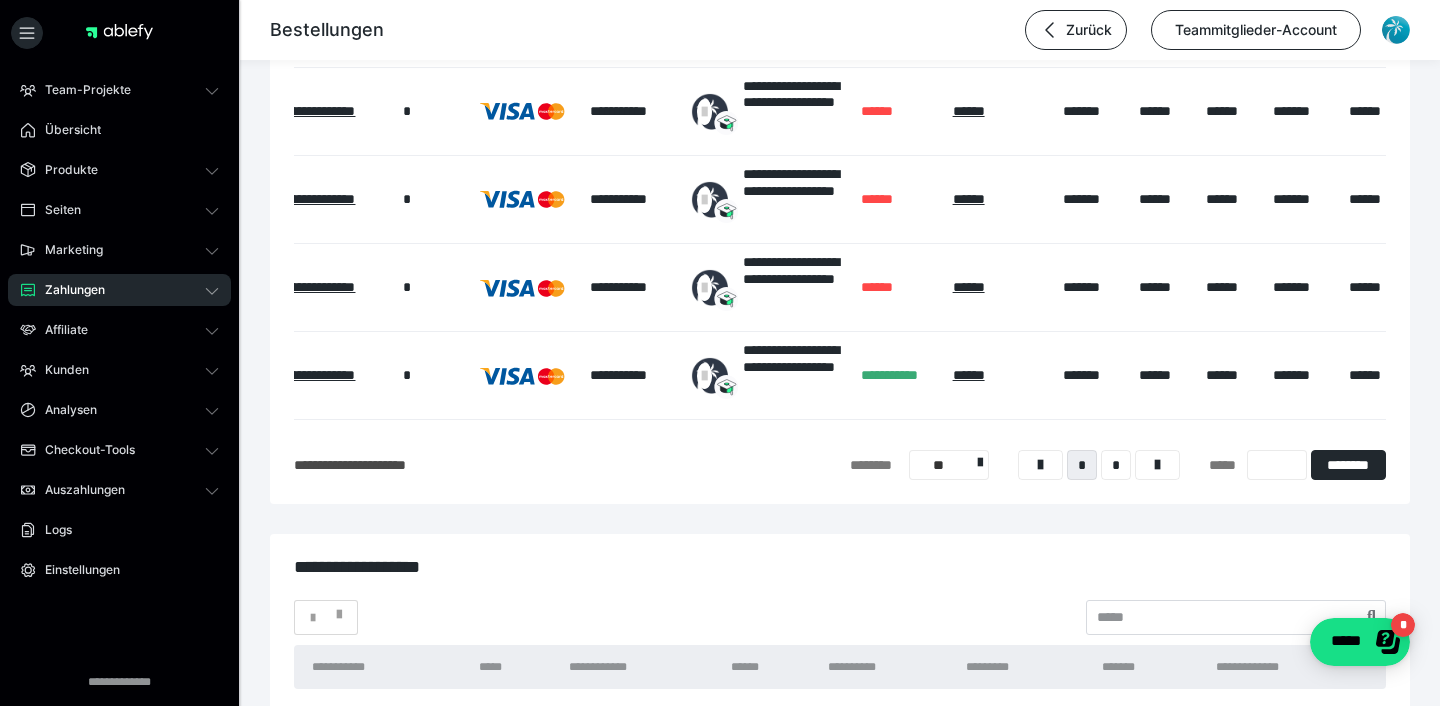 click on "******" at bounding box center (897, 288) 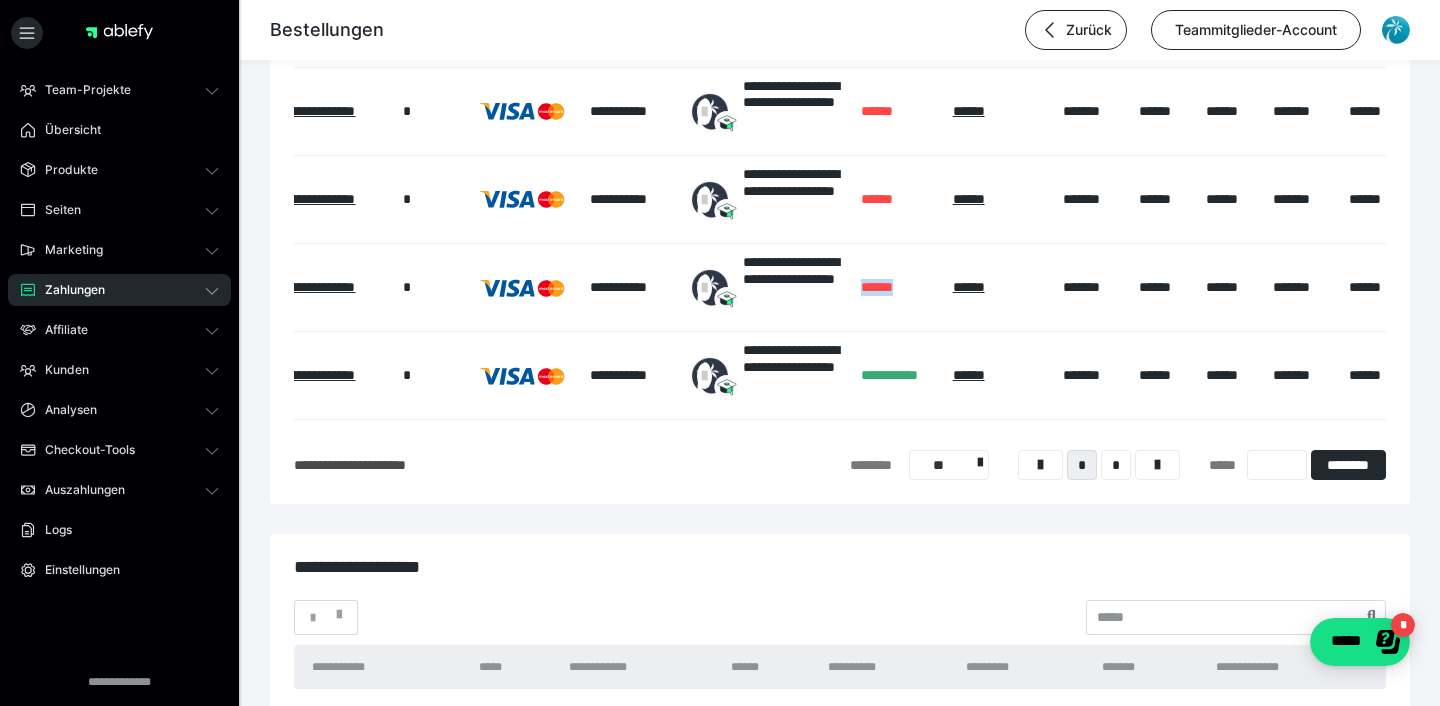click on "******" at bounding box center [897, 288] 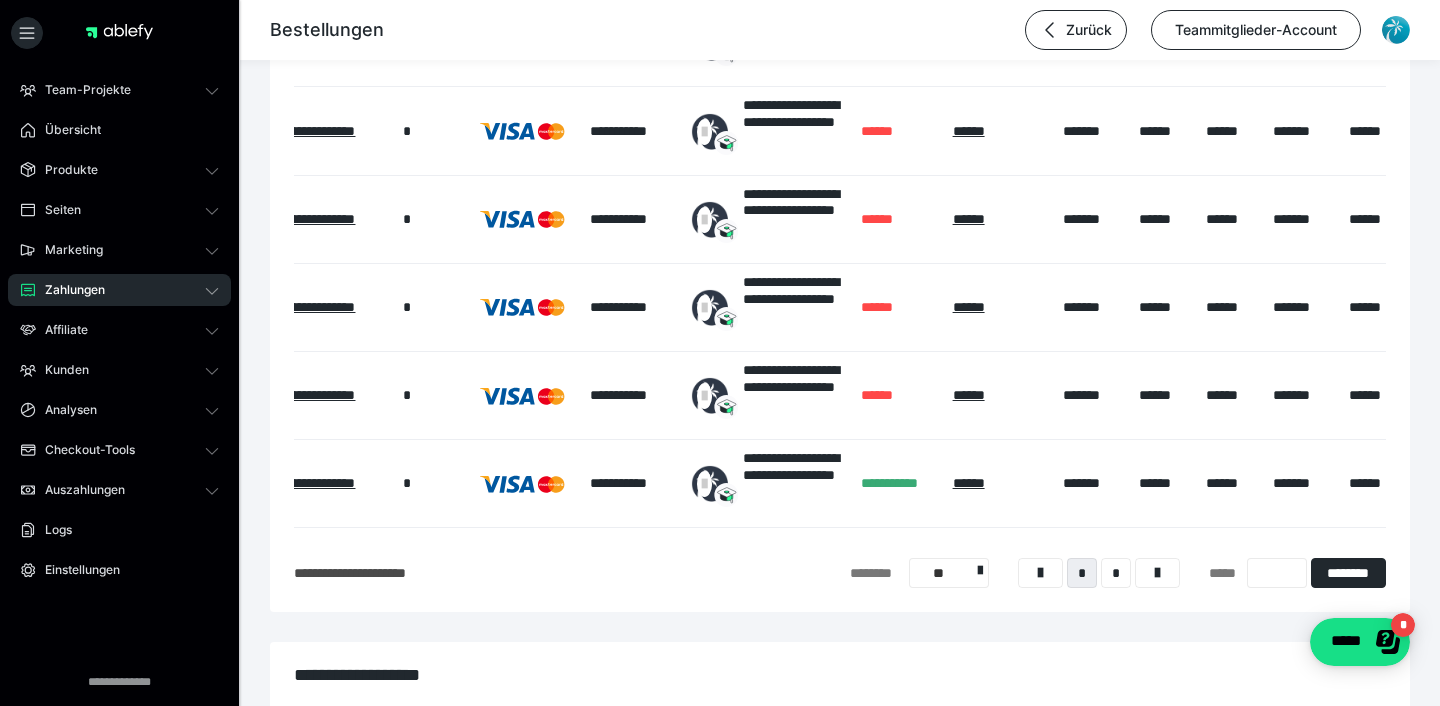scroll, scrollTop: 3336, scrollLeft: 0, axis: vertical 